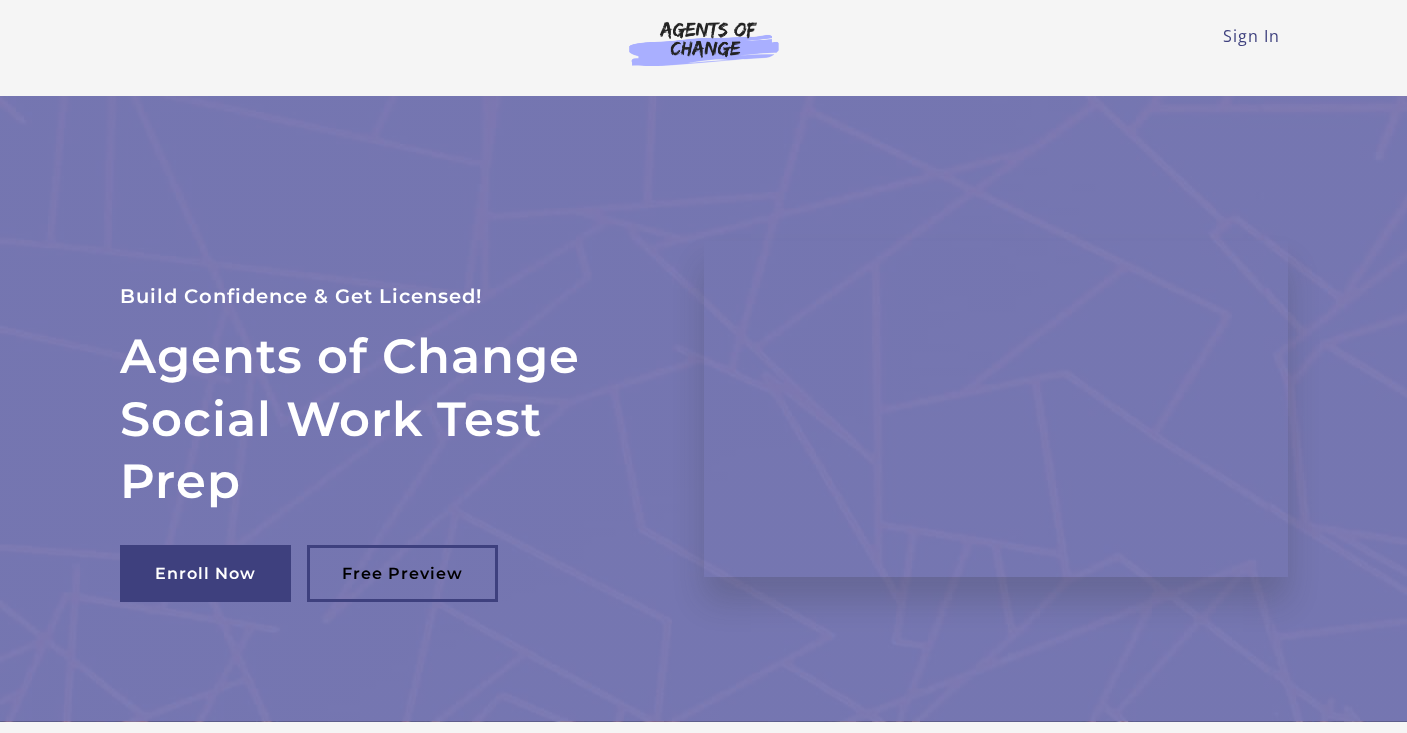 scroll, scrollTop: 0, scrollLeft: 0, axis: both 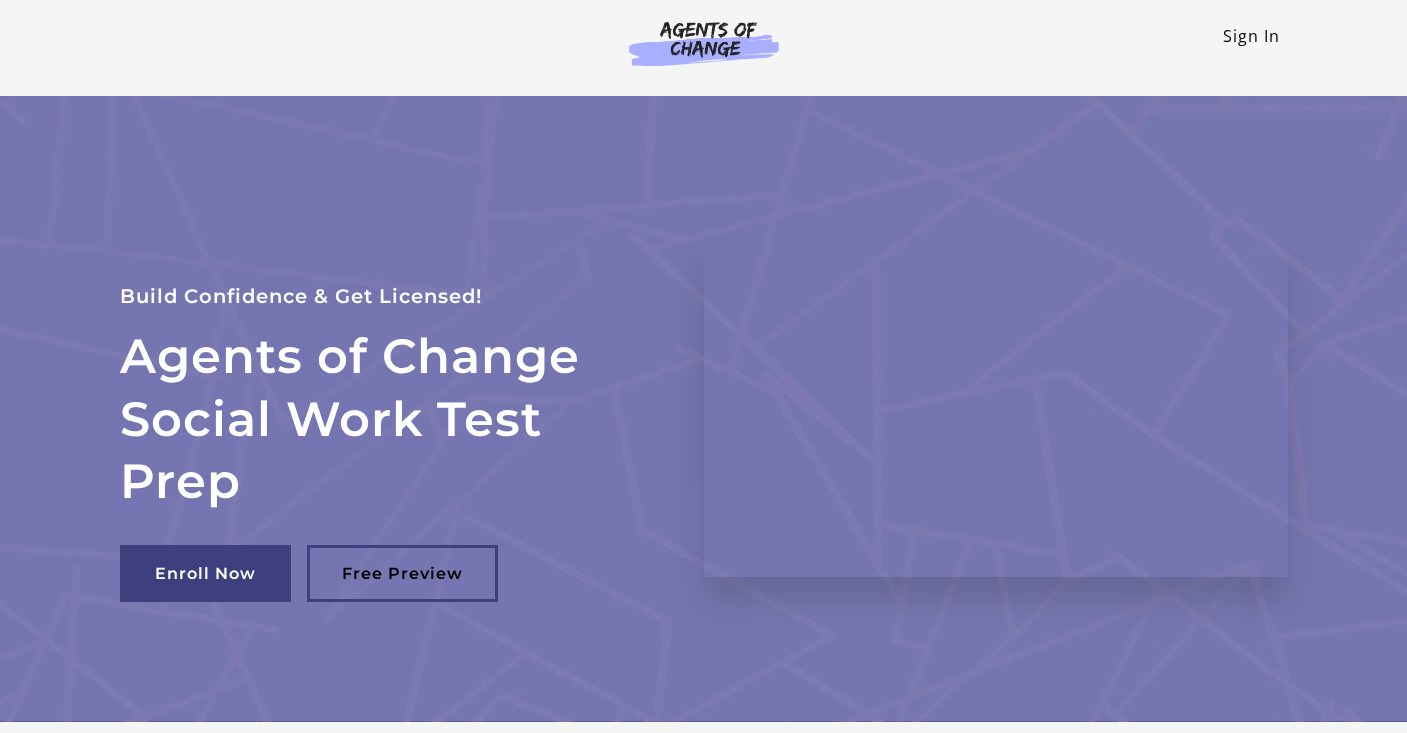 click on "Sign In" at bounding box center (1251, 36) 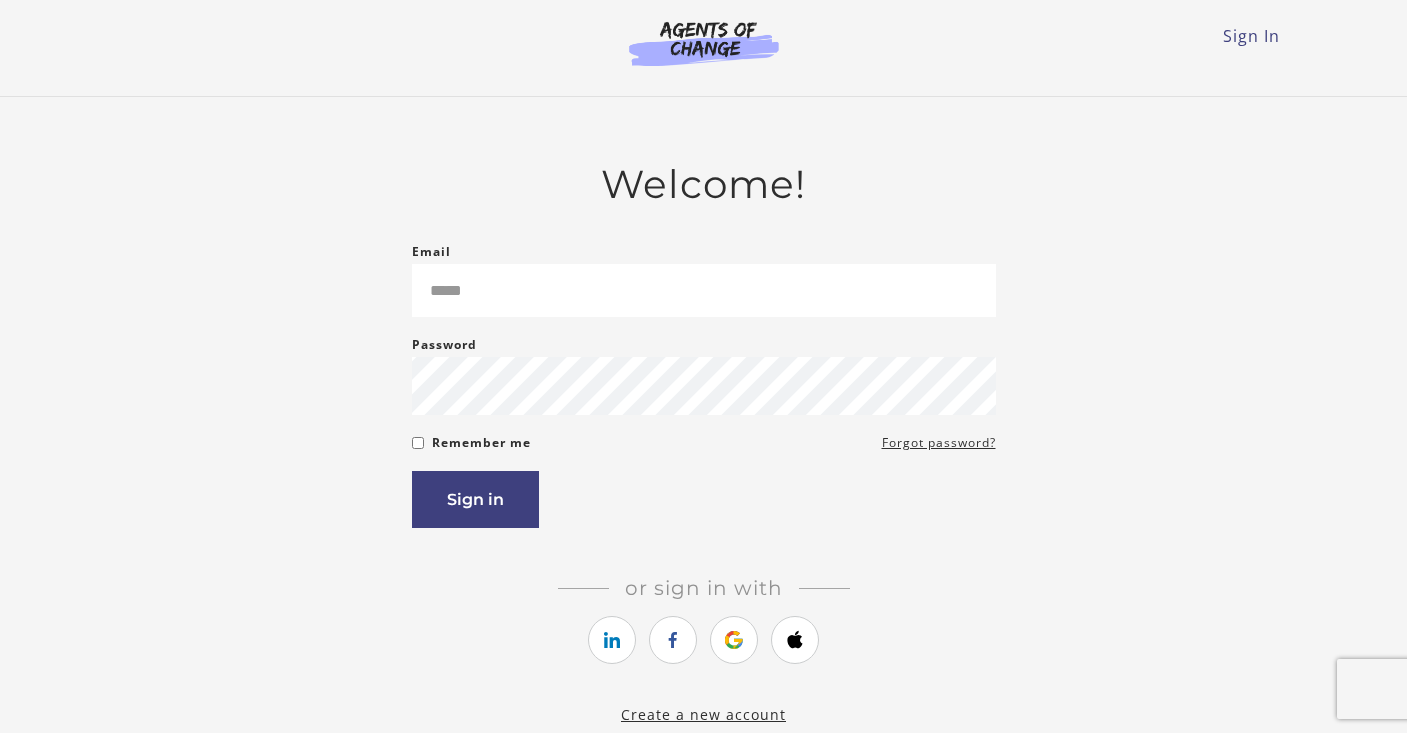scroll, scrollTop: 0, scrollLeft: 0, axis: both 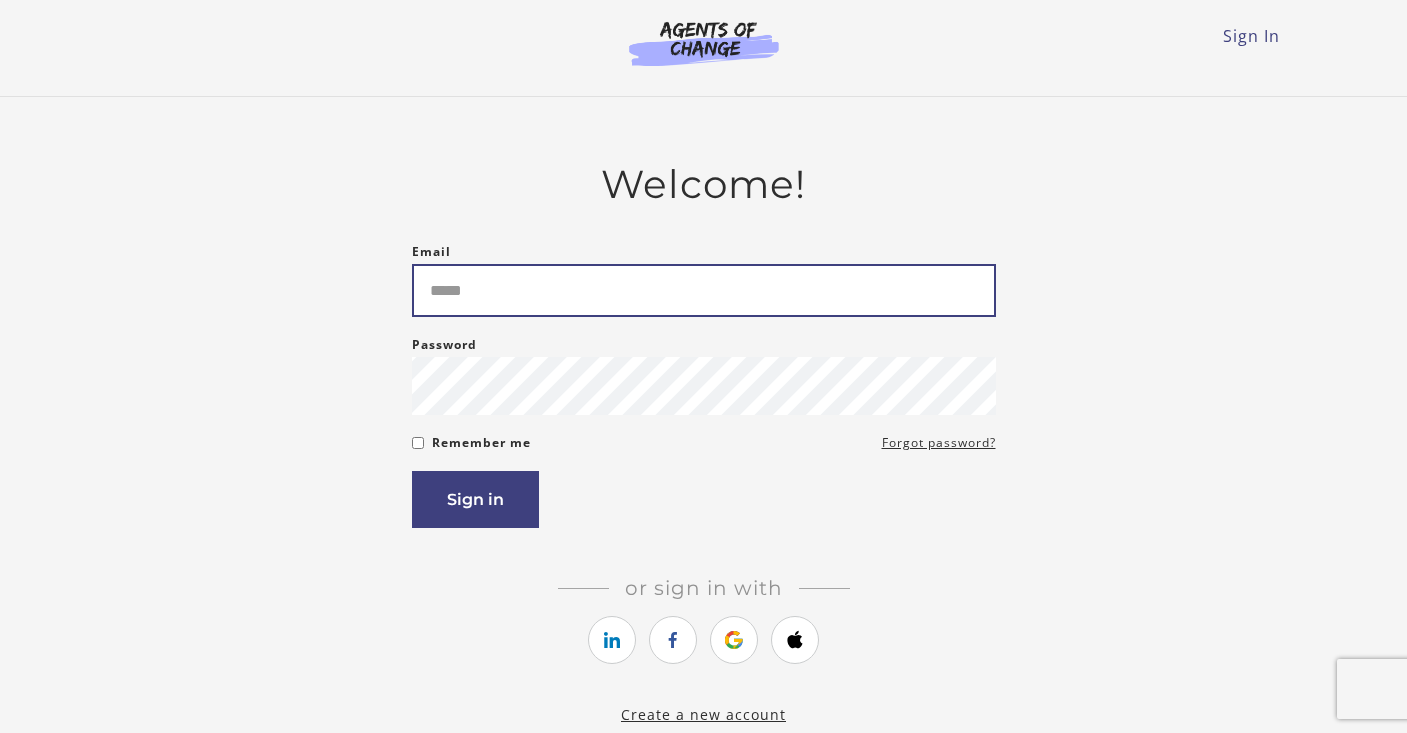 type on "**********" 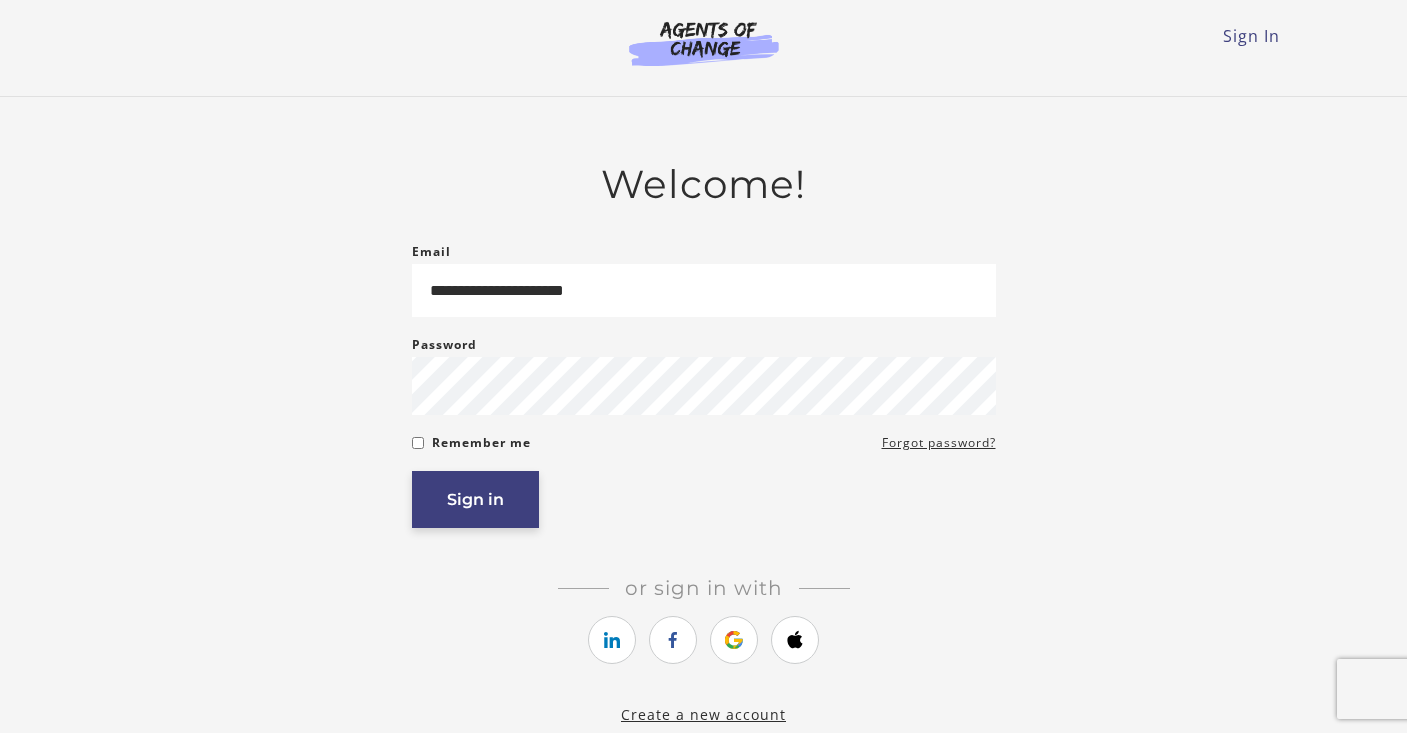 click on "Sign in" at bounding box center [475, 499] 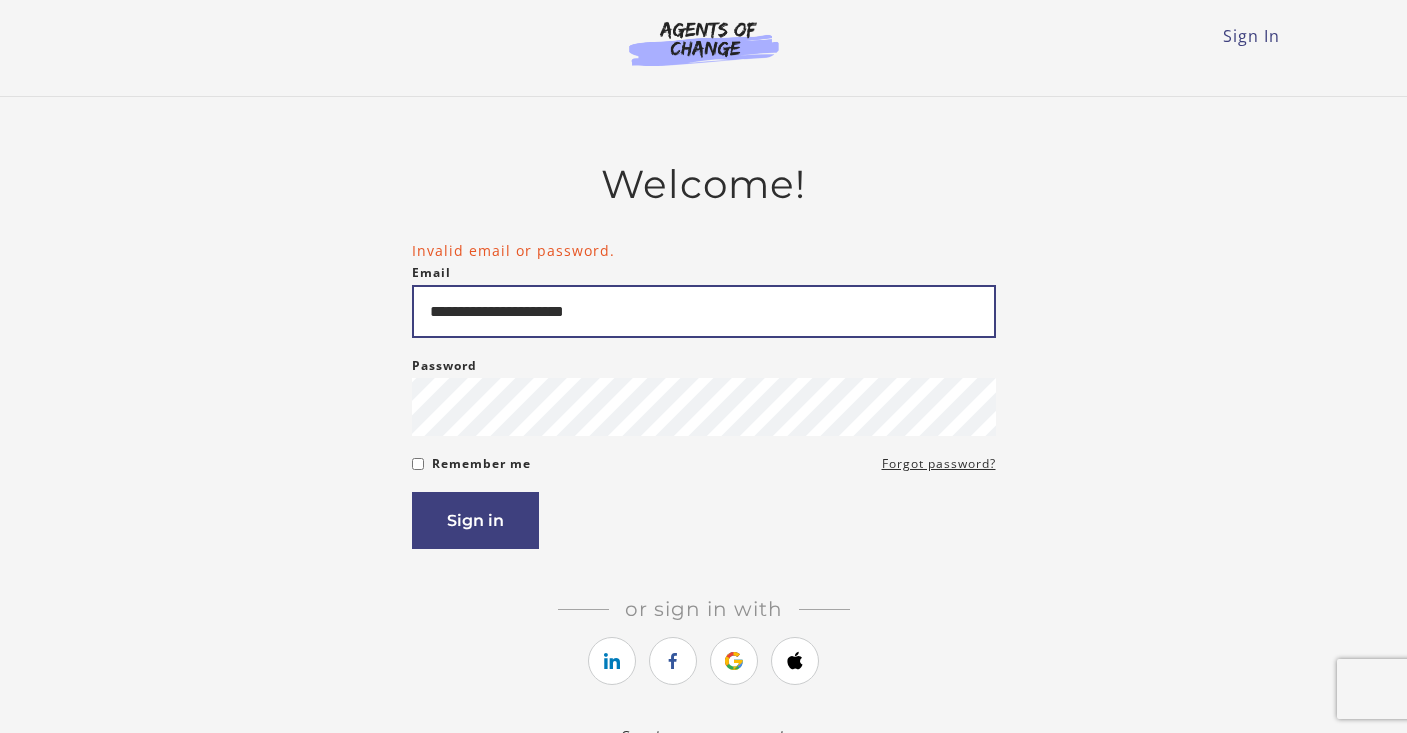scroll, scrollTop: 0, scrollLeft: 0, axis: both 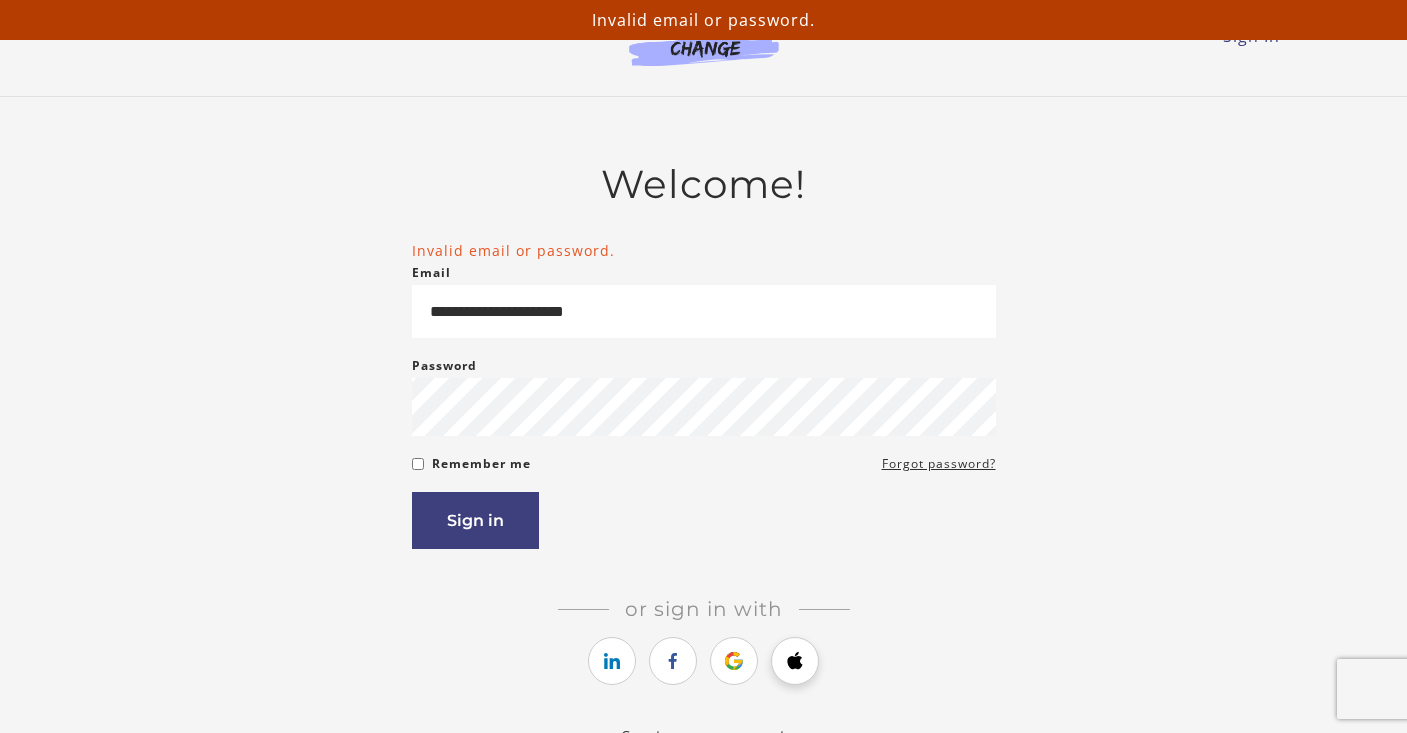 click at bounding box center (795, 661) 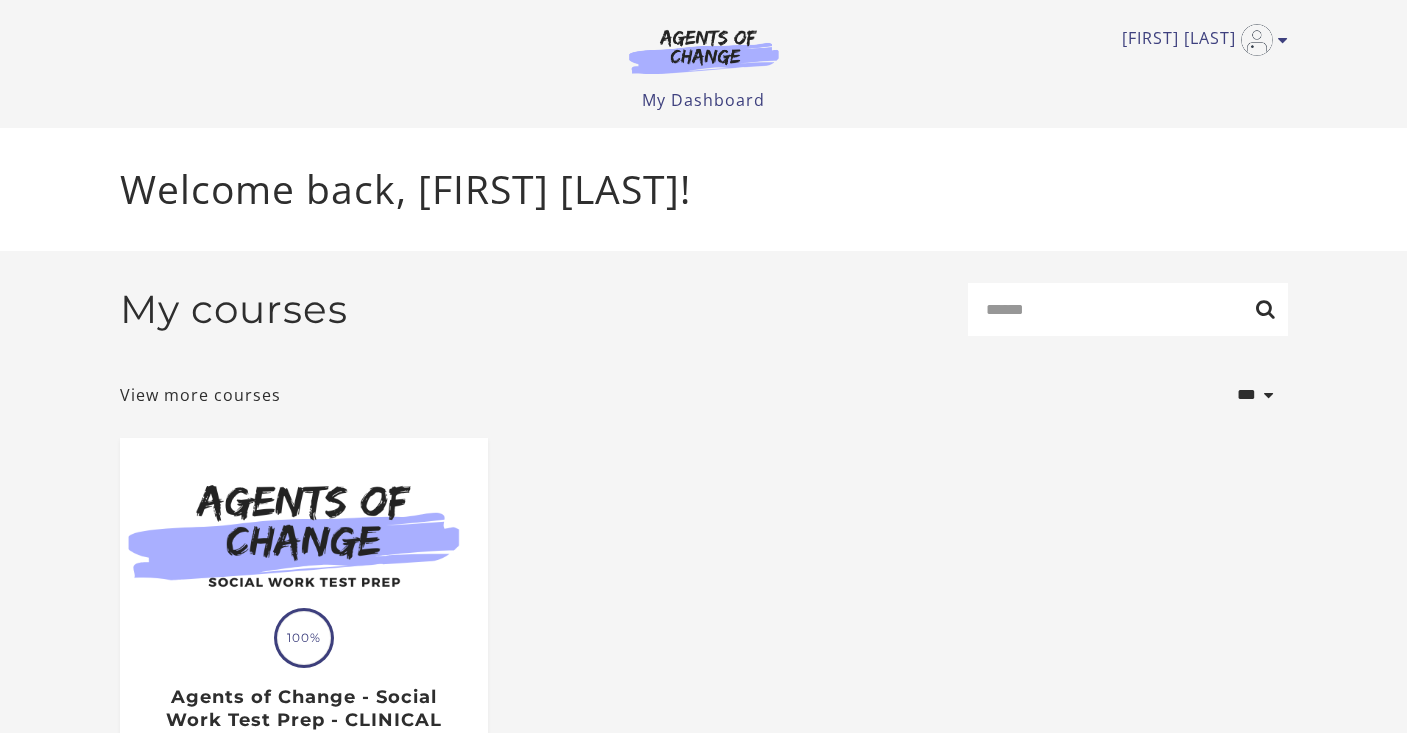 scroll, scrollTop: 0, scrollLeft: 0, axis: both 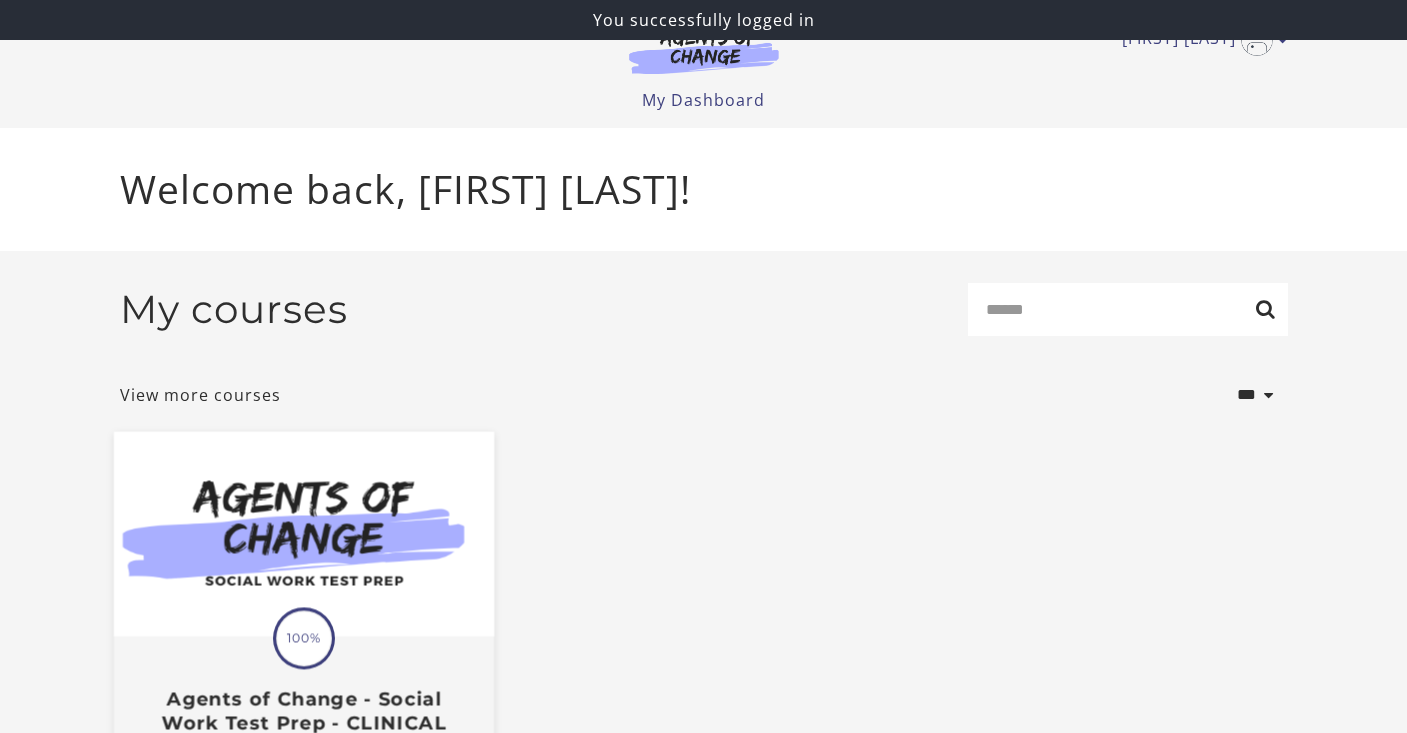 click at bounding box center (303, 533) 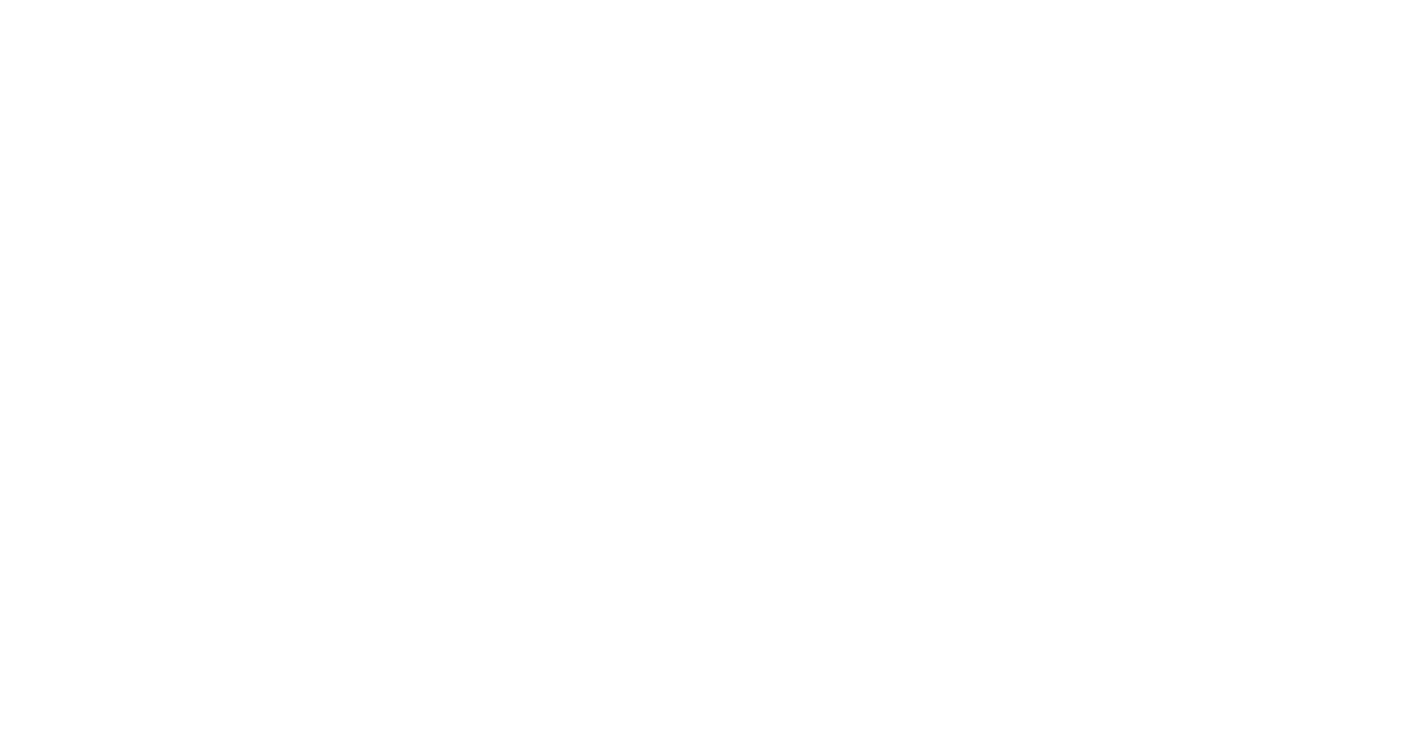 scroll, scrollTop: 0, scrollLeft: 0, axis: both 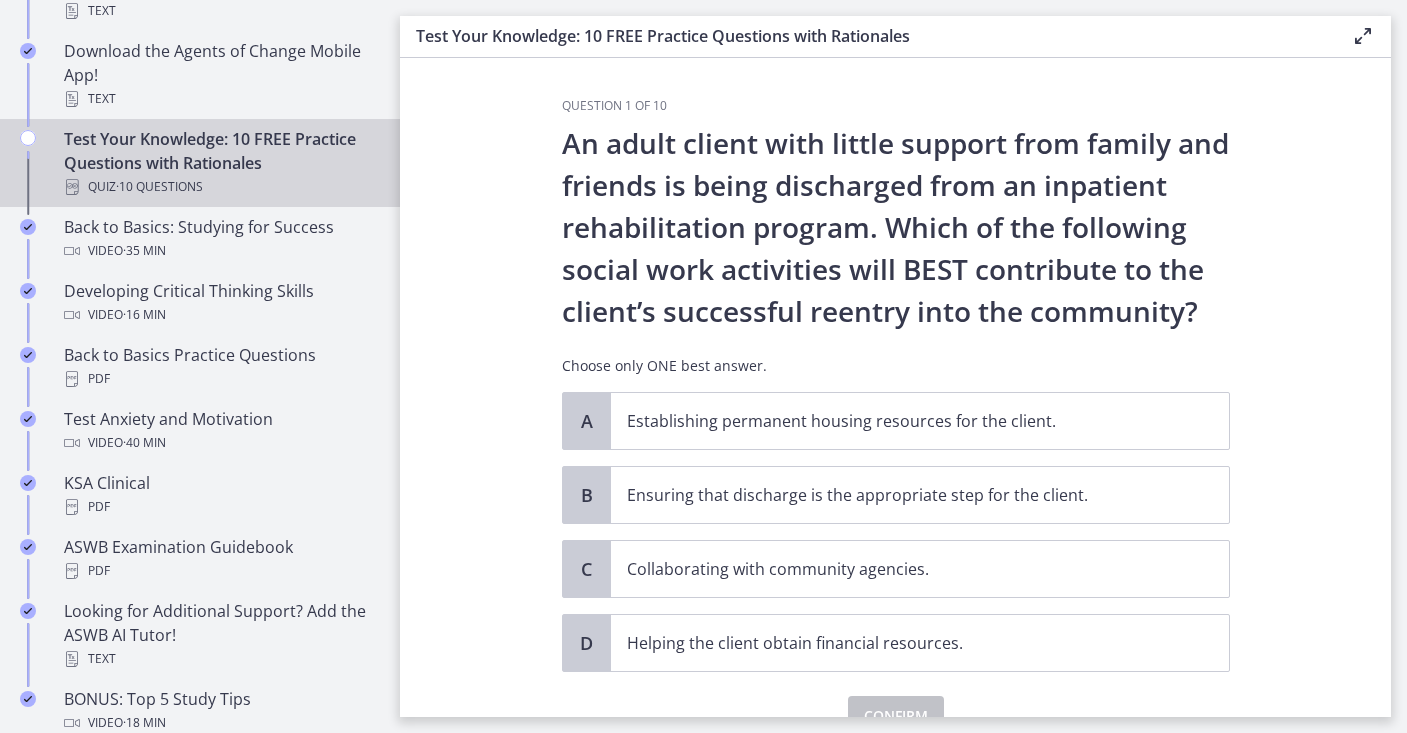 click on "Test Your Knowledge: 10 FREE Practice Questions with Rationales
Quiz
·  10 Questions" at bounding box center [220, 163] 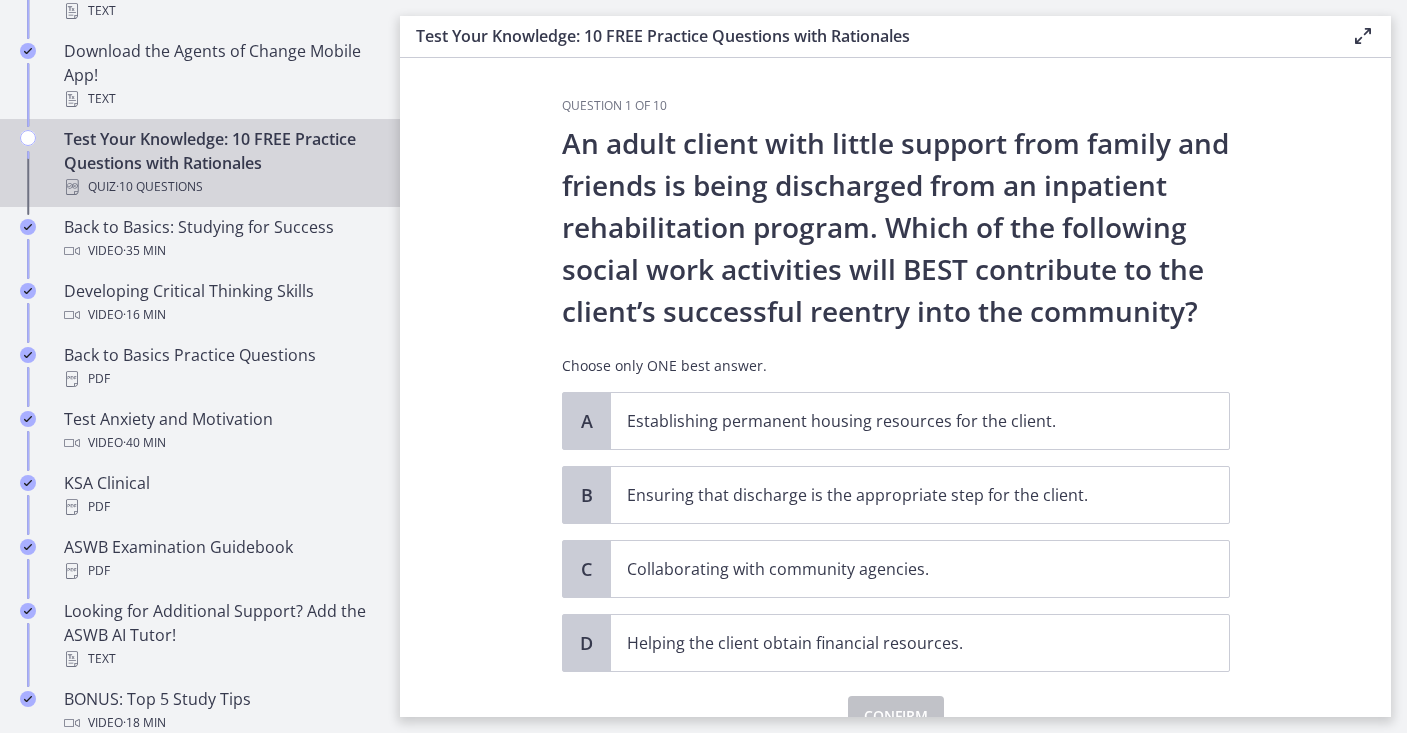 scroll, scrollTop: 0, scrollLeft: 0, axis: both 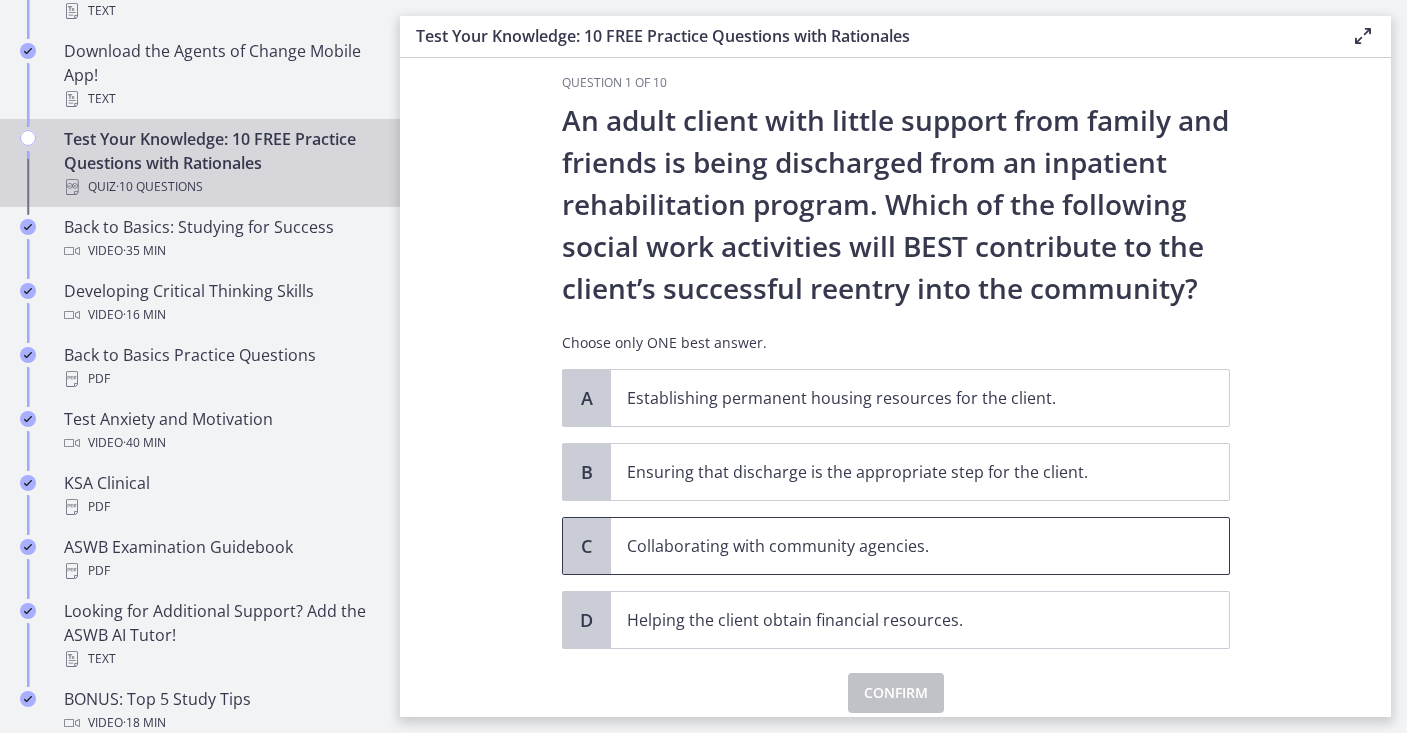click on "Collaborating with community agencies." at bounding box center (900, 546) 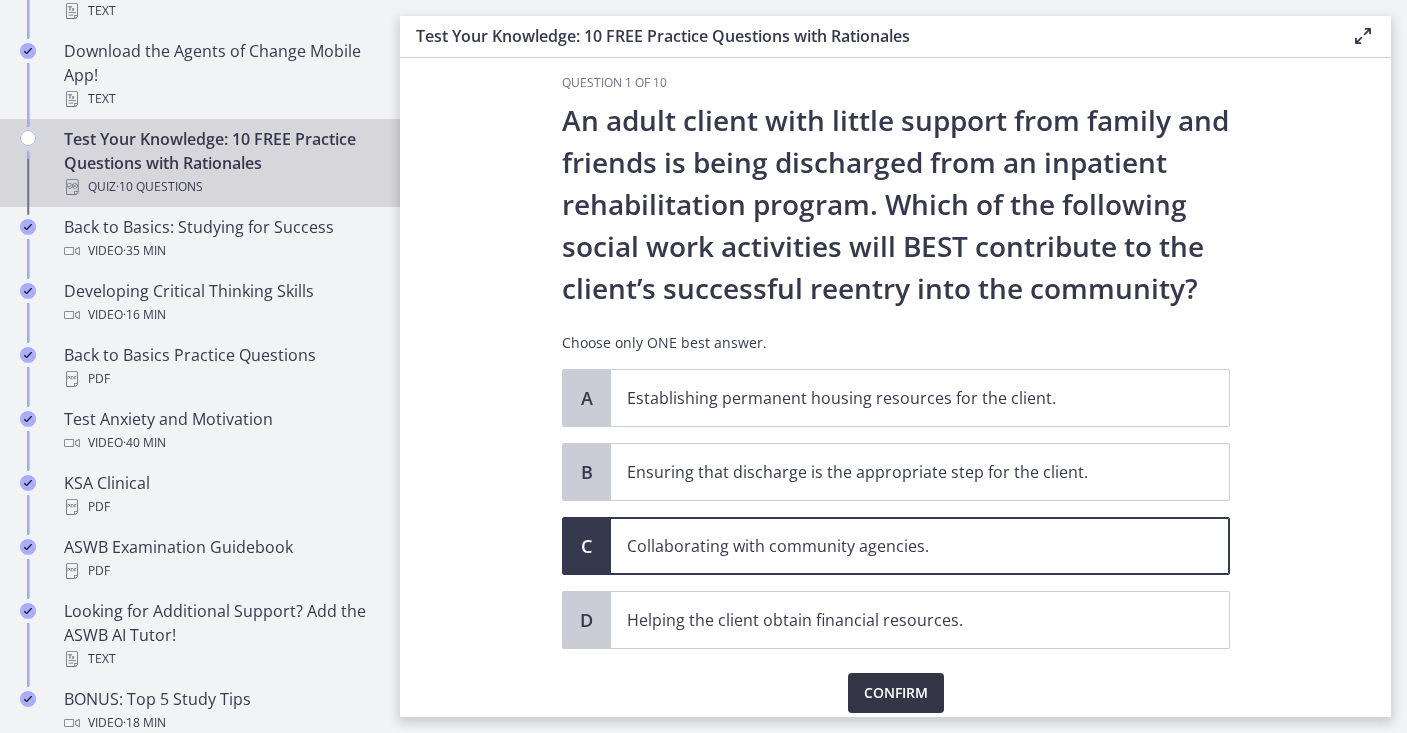 click on "Confirm" at bounding box center [896, 693] 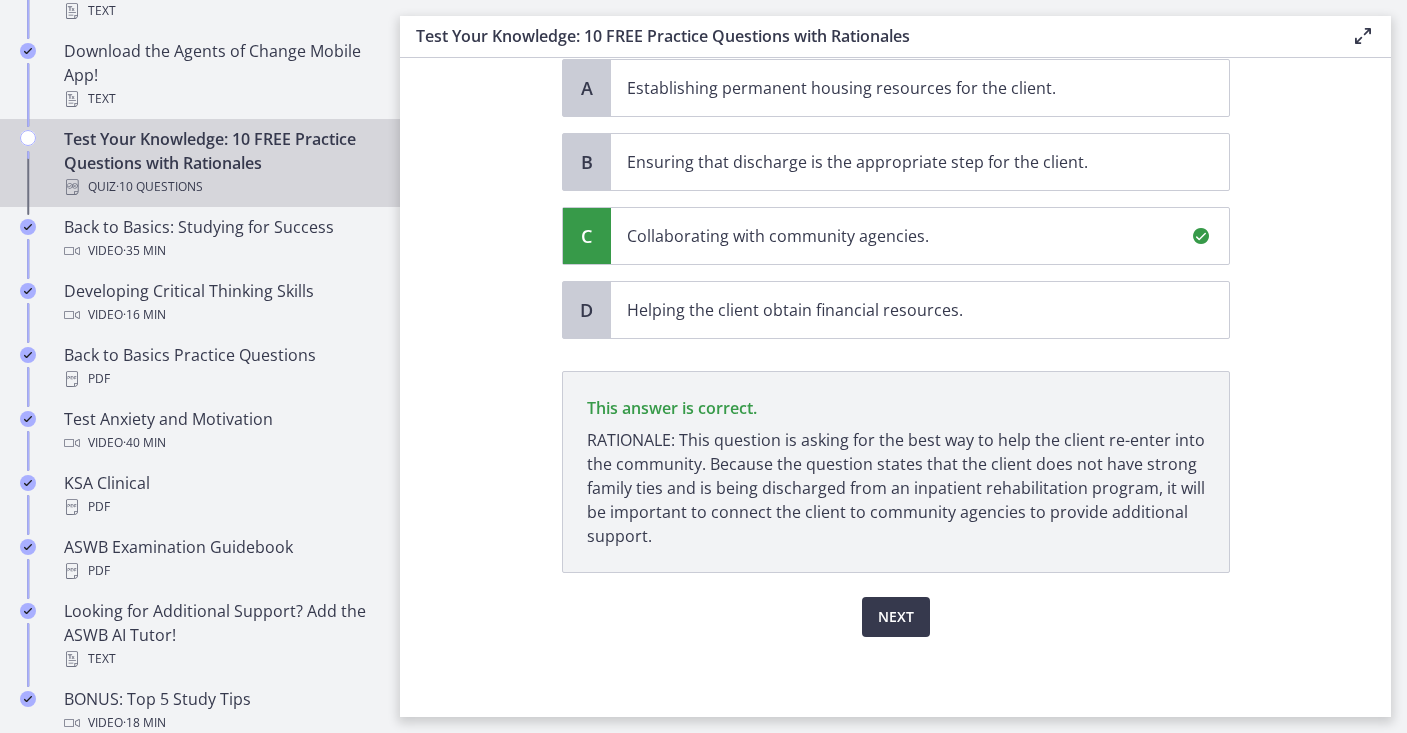 scroll, scrollTop: 333, scrollLeft: 0, axis: vertical 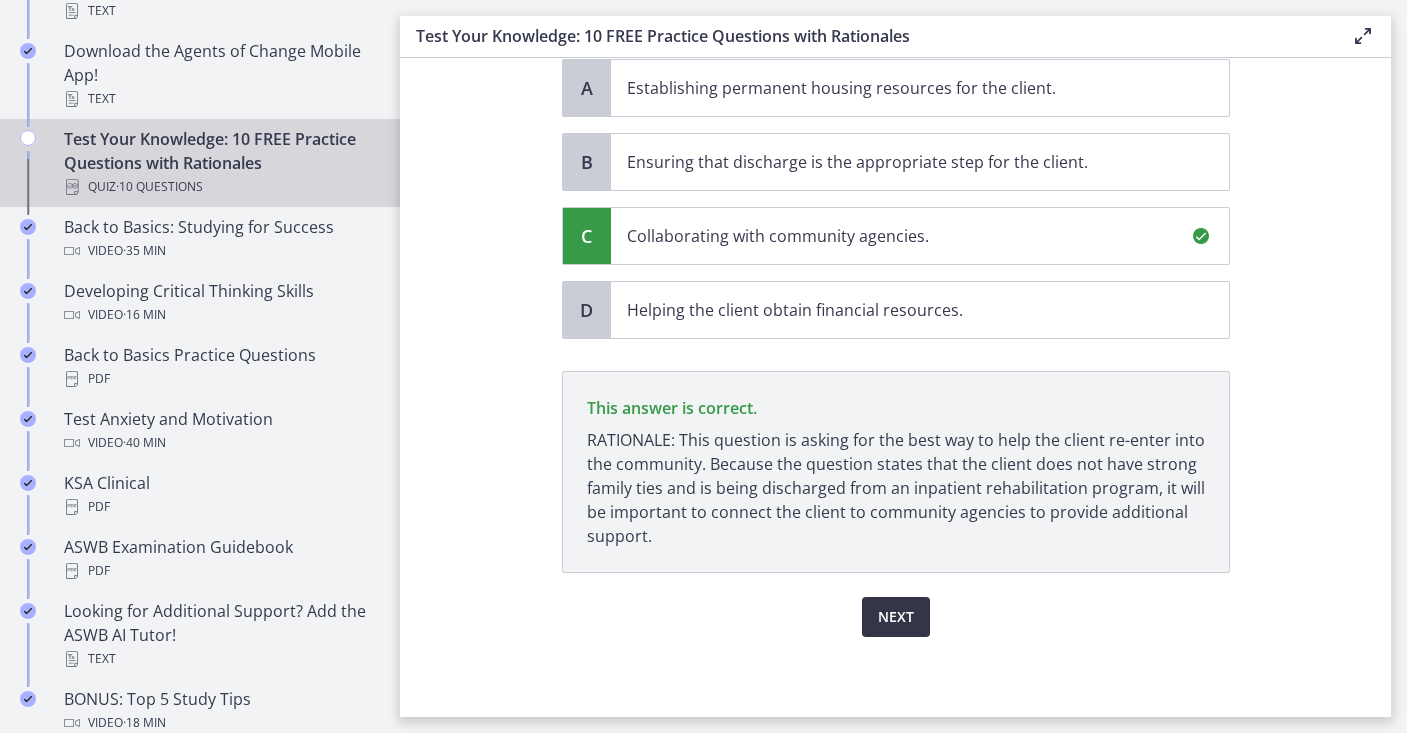 click on "Next" at bounding box center [896, 617] 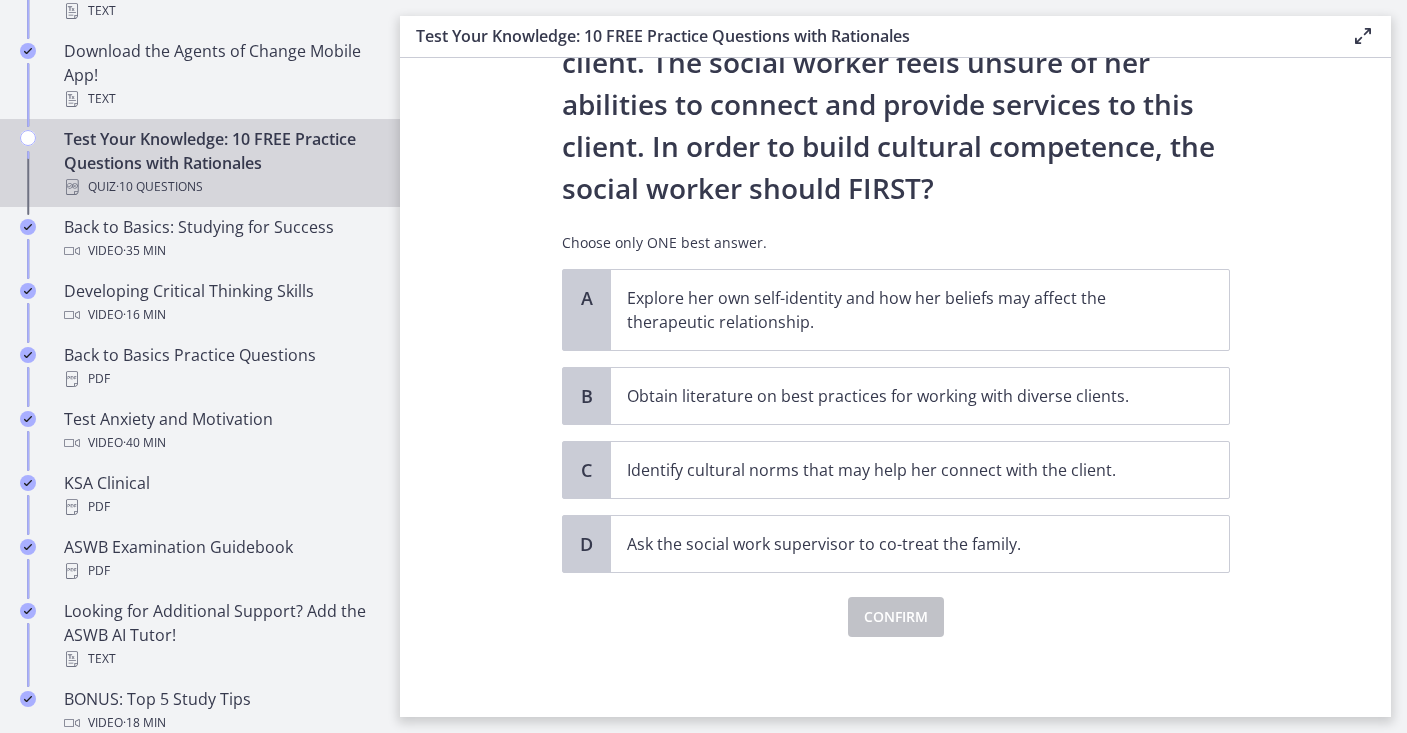 scroll, scrollTop: 0, scrollLeft: 0, axis: both 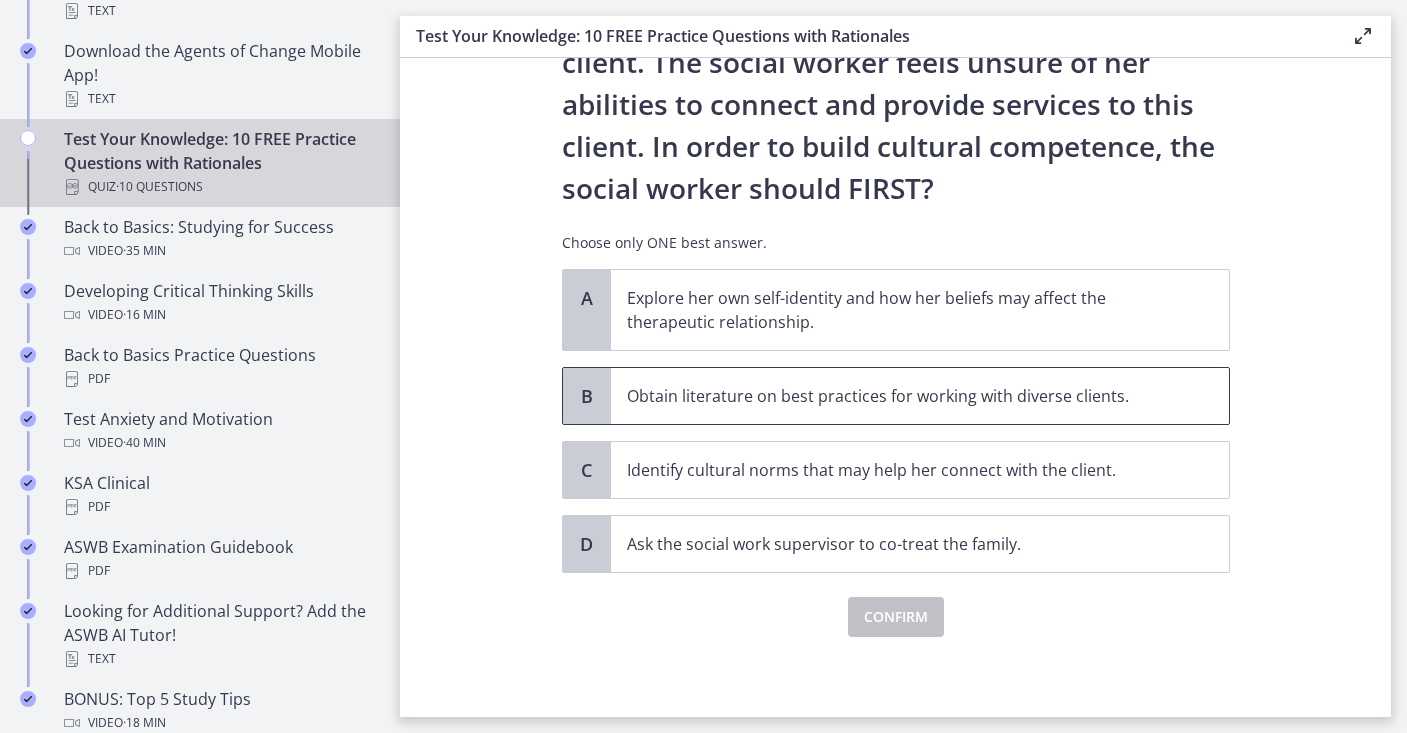 click on "Obtain literature on best practices for working with diverse clients." at bounding box center (900, 396) 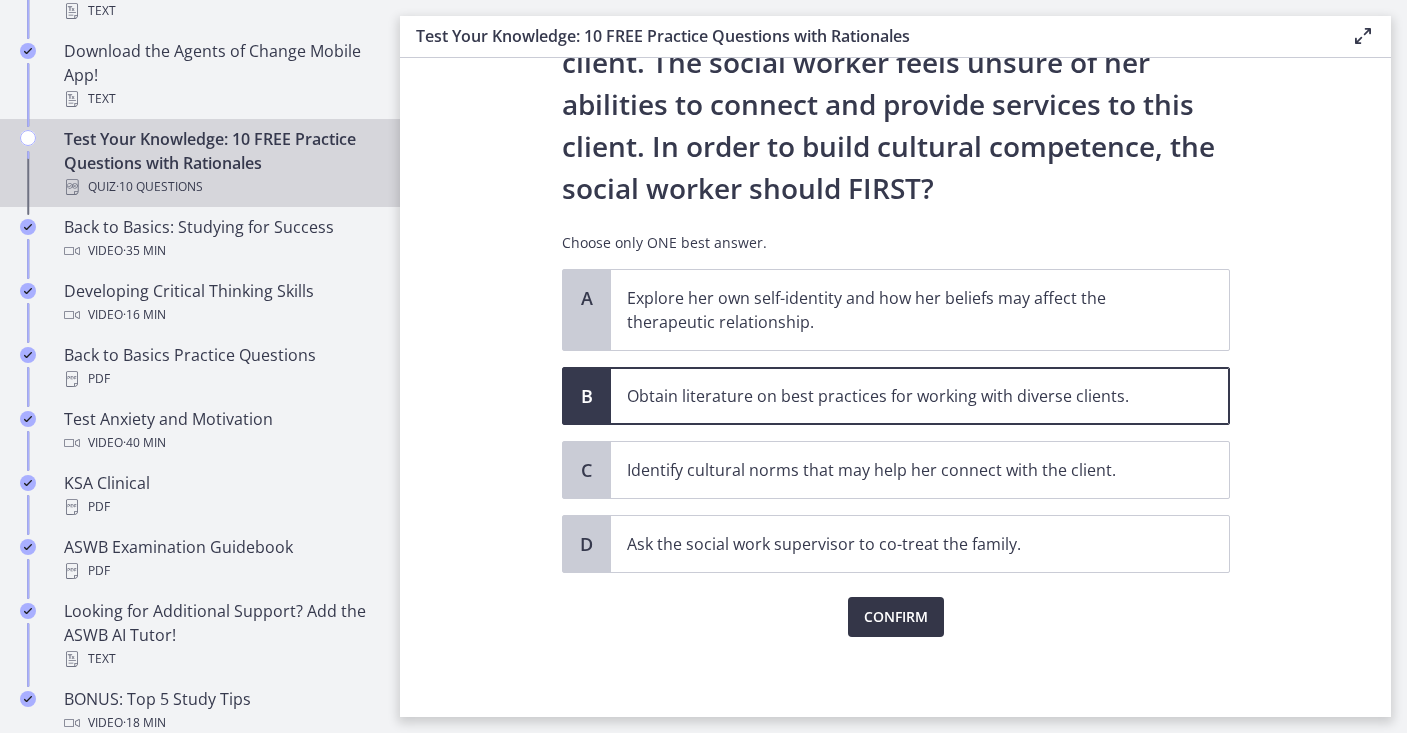 click on "Confirm" at bounding box center [896, 617] 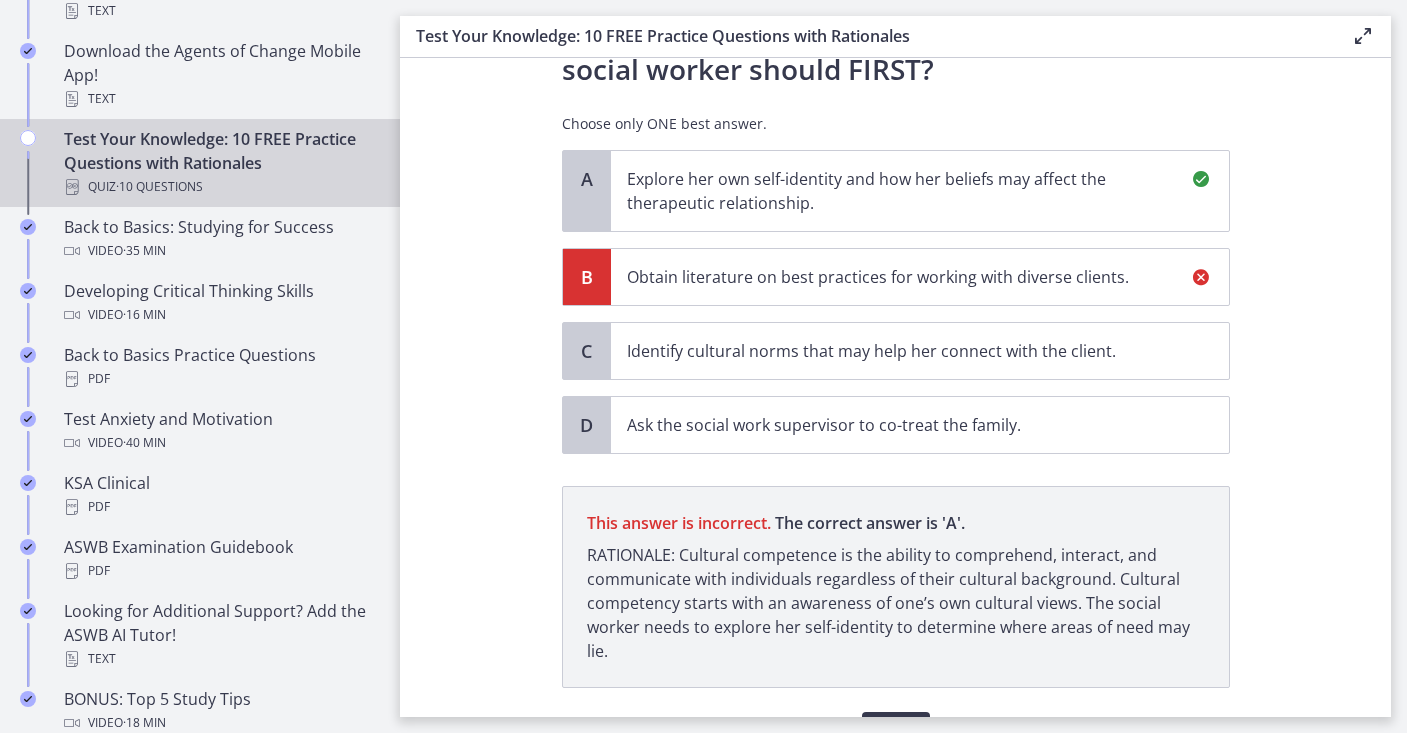 scroll, scrollTop: 525, scrollLeft: 0, axis: vertical 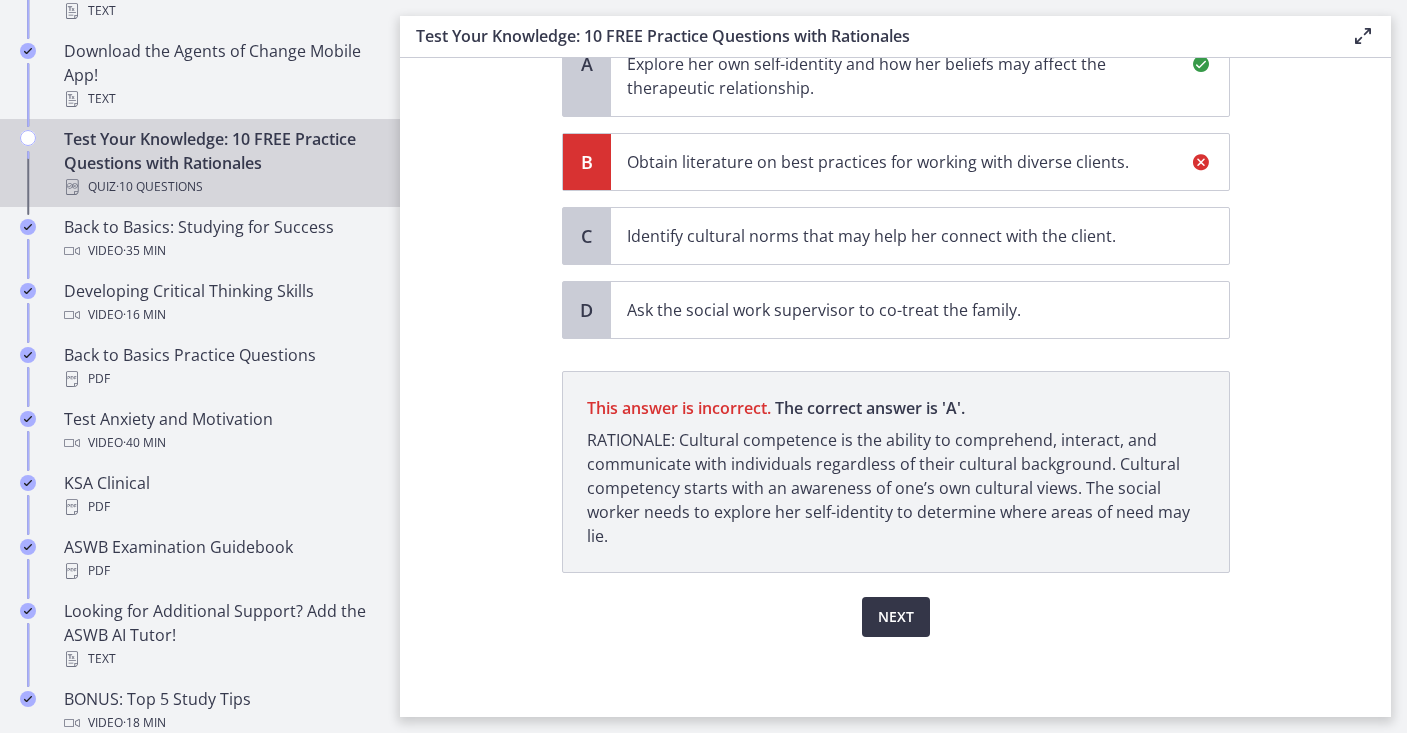 click on "Next" at bounding box center (896, 617) 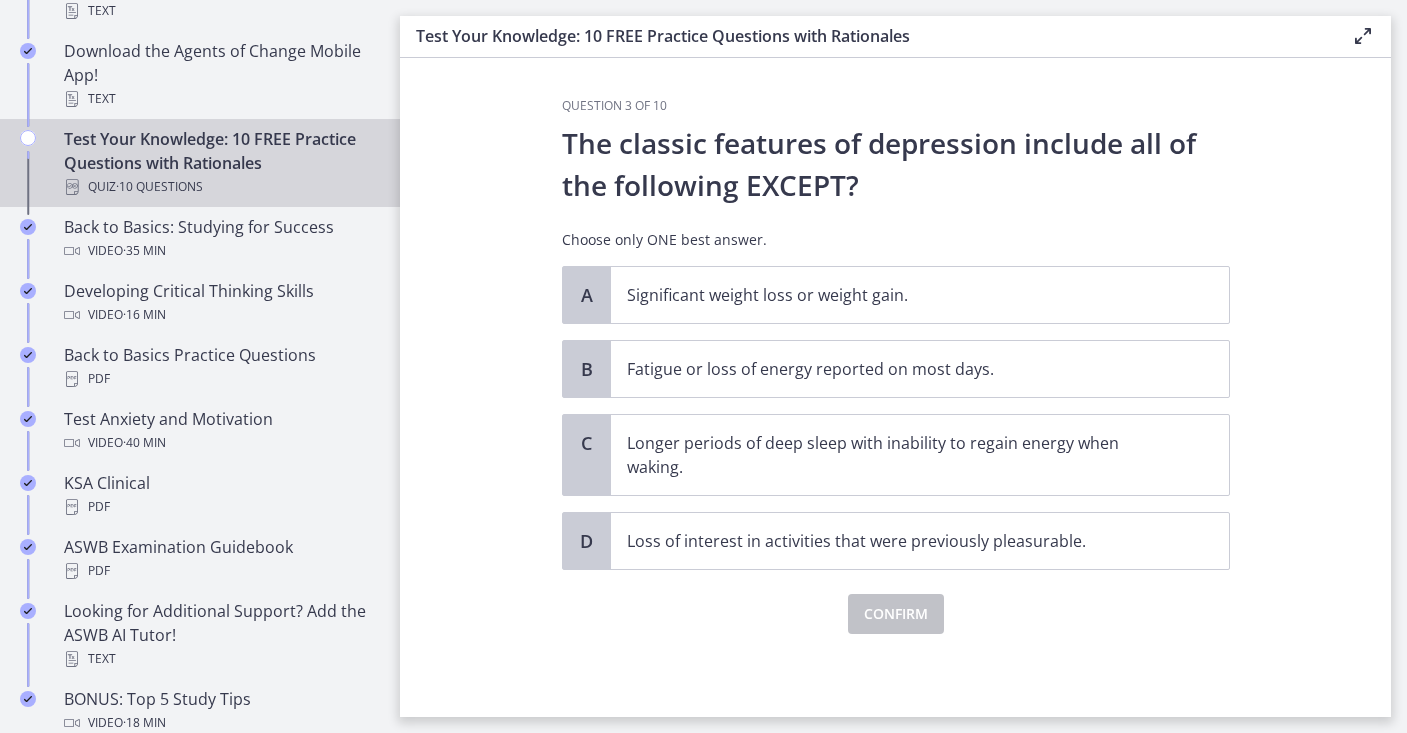 scroll, scrollTop: 0, scrollLeft: 0, axis: both 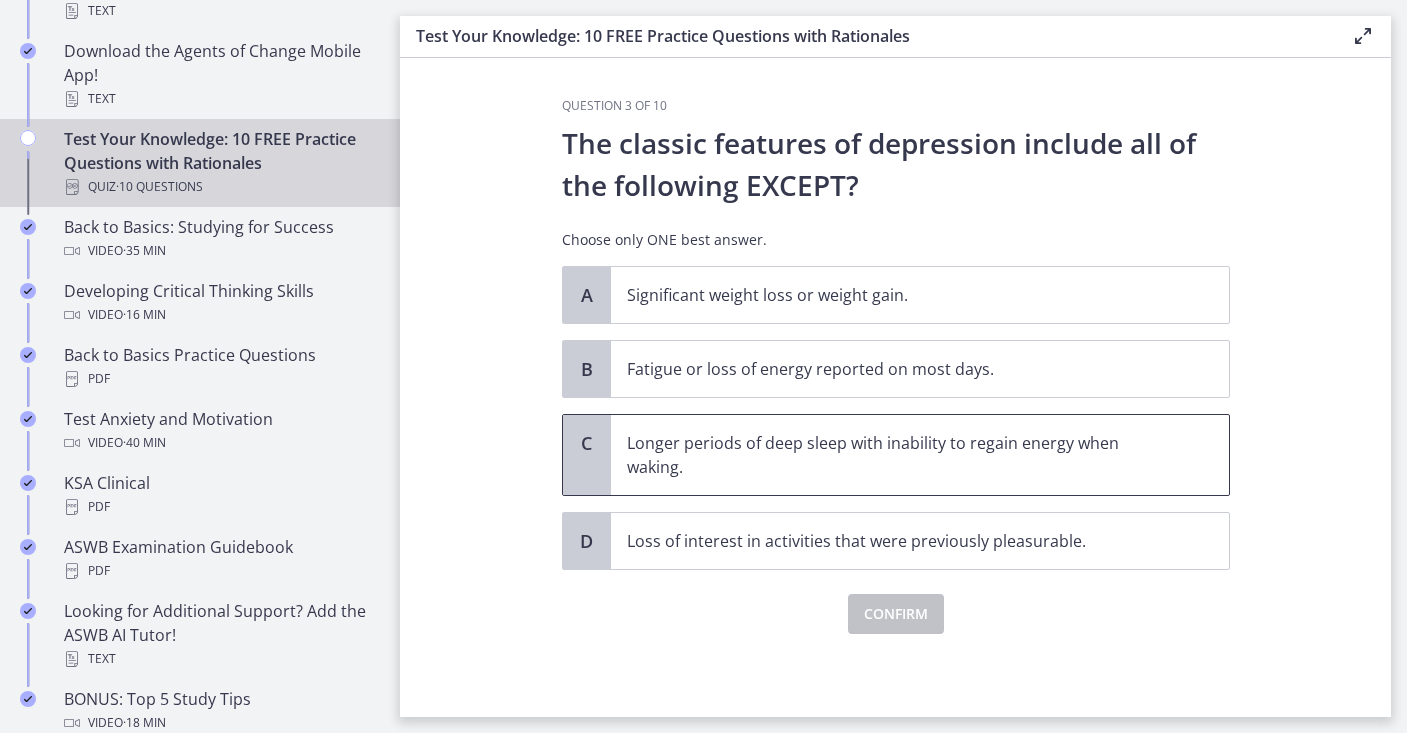 click on "Longer periods of deep sleep with inability to regain energy when waking." at bounding box center [900, 455] 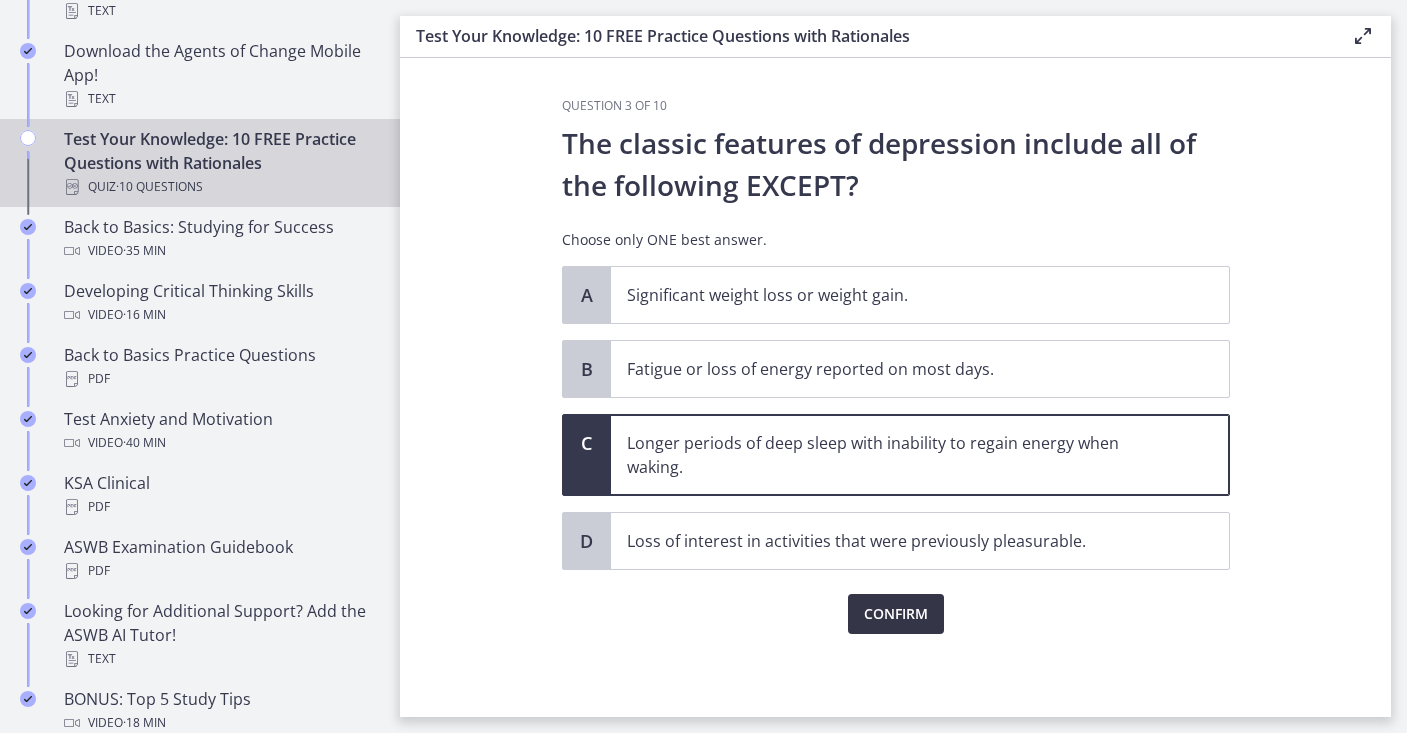 click on "Confirm" at bounding box center [896, 614] 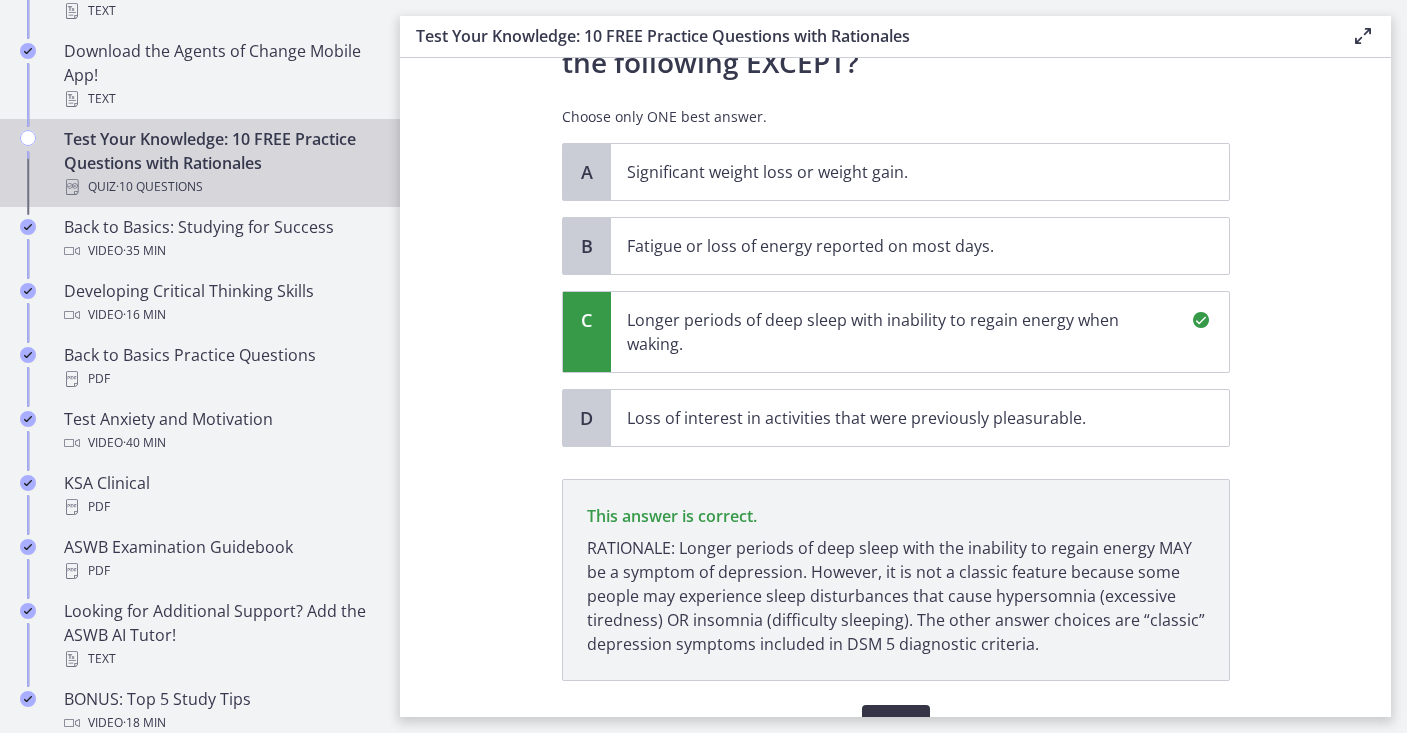 scroll, scrollTop: 231, scrollLeft: 0, axis: vertical 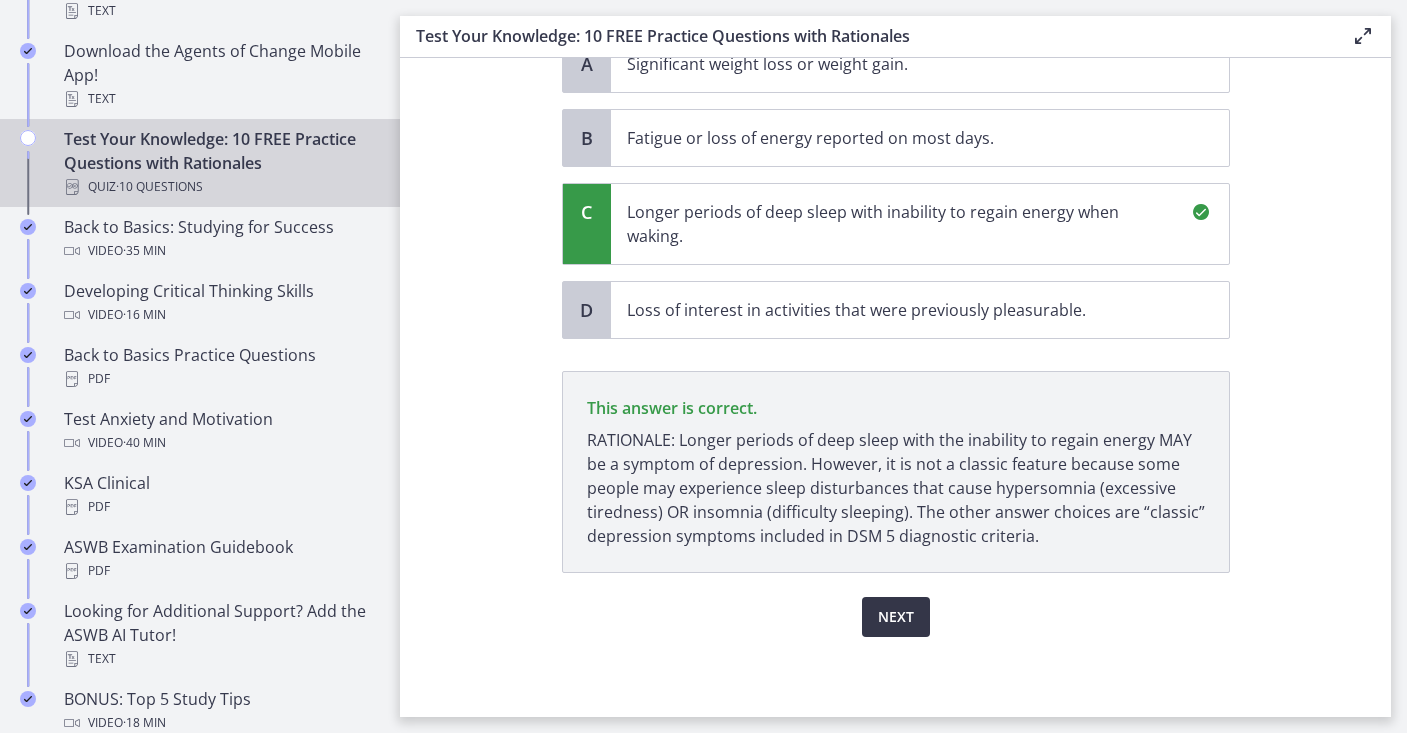 click on "Next" at bounding box center [896, 617] 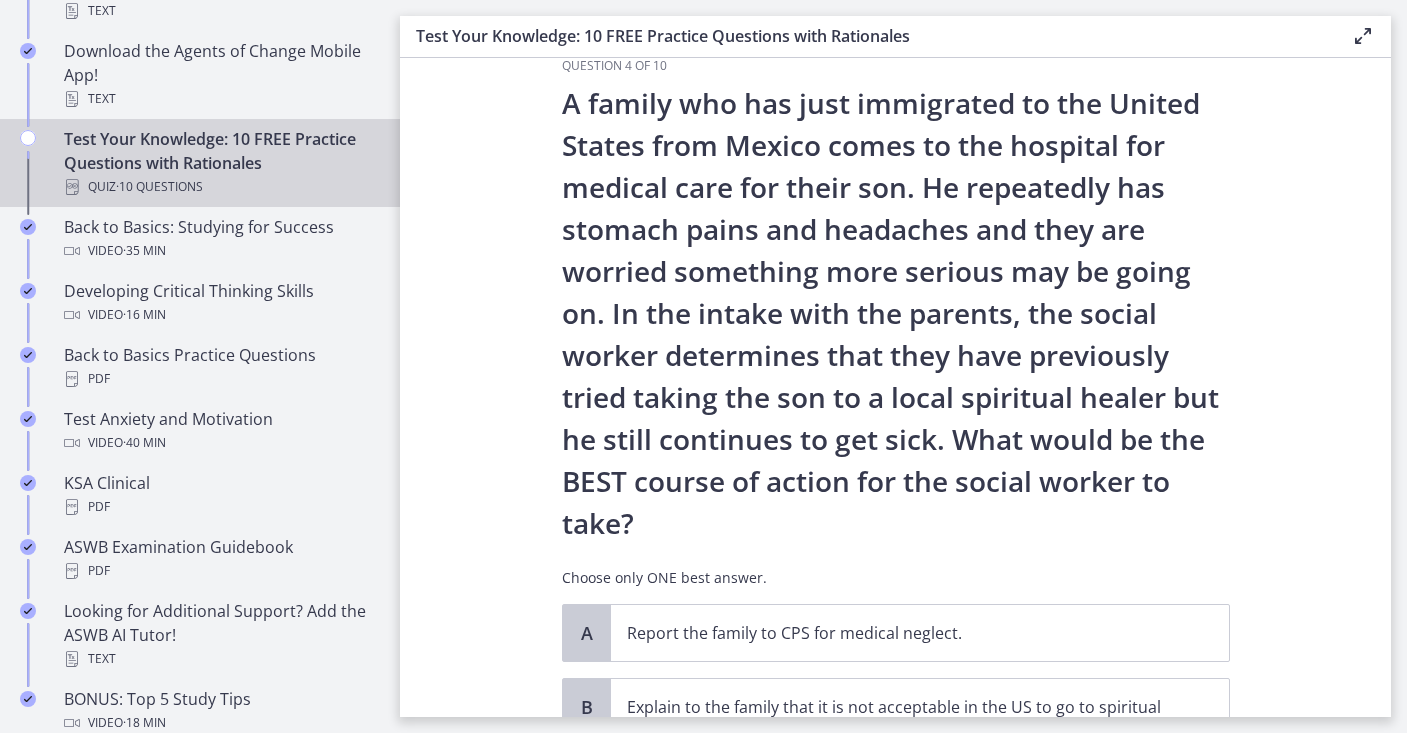 scroll, scrollTop: 44, scrollLeft: 0, axis: vertical 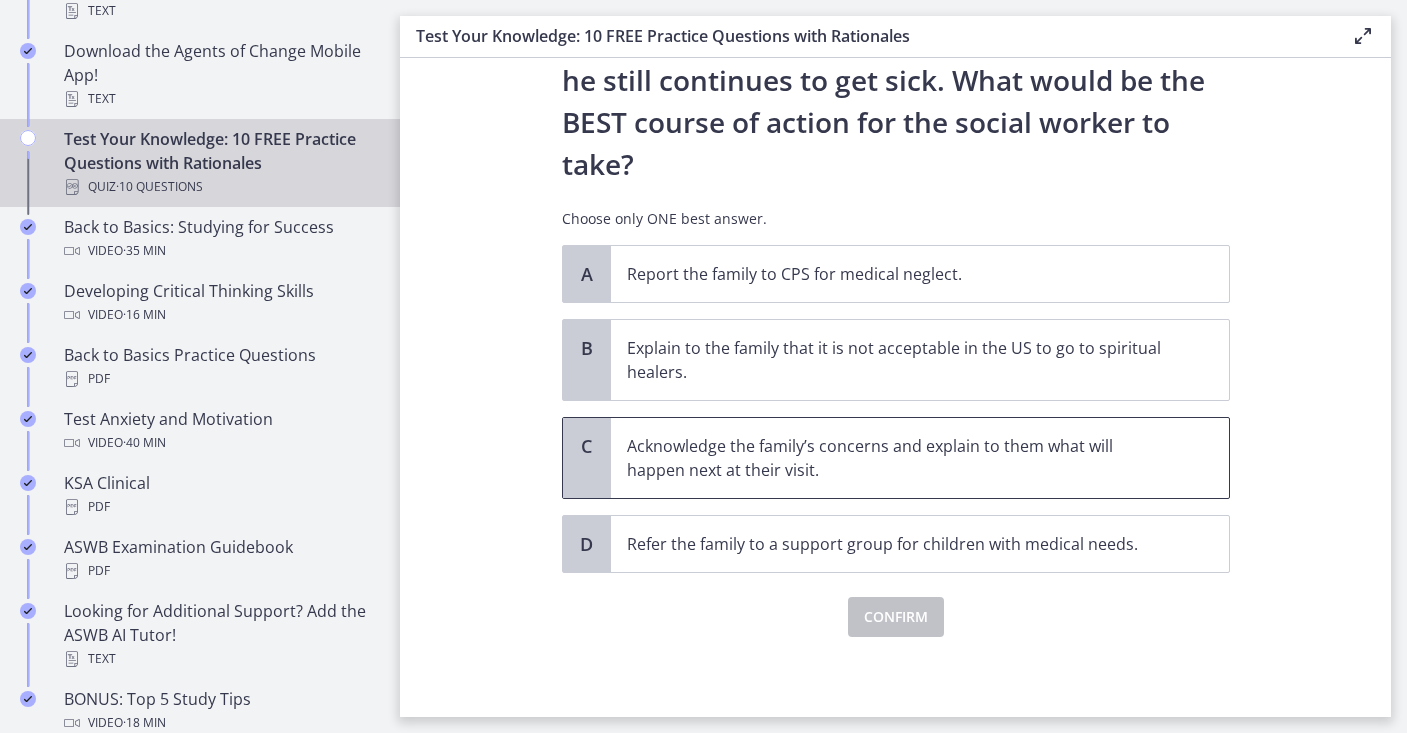 click on "Acknowledge the family’s concerns and explain to them what will happen next at their visit." at bounding box center (900, 458) 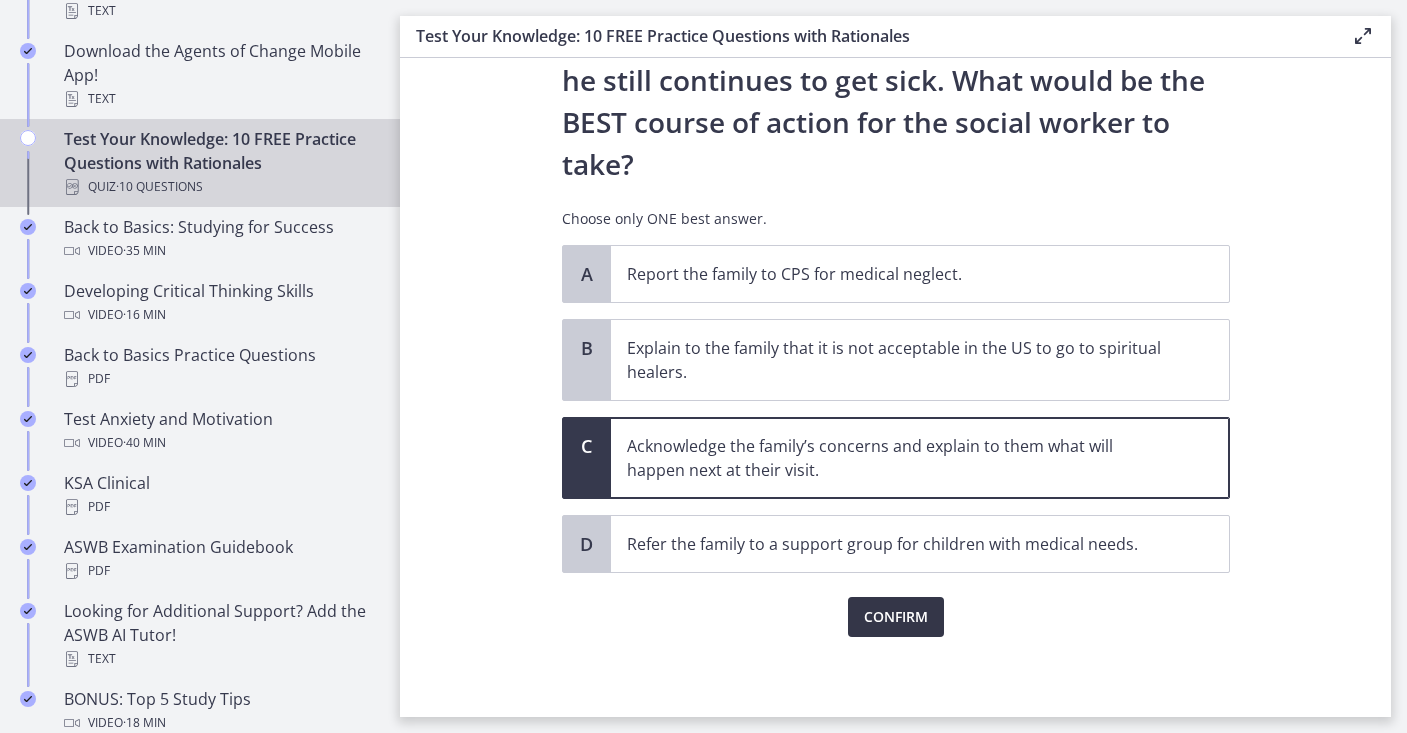 click on "Confirm" at bounding box center [896, 617] 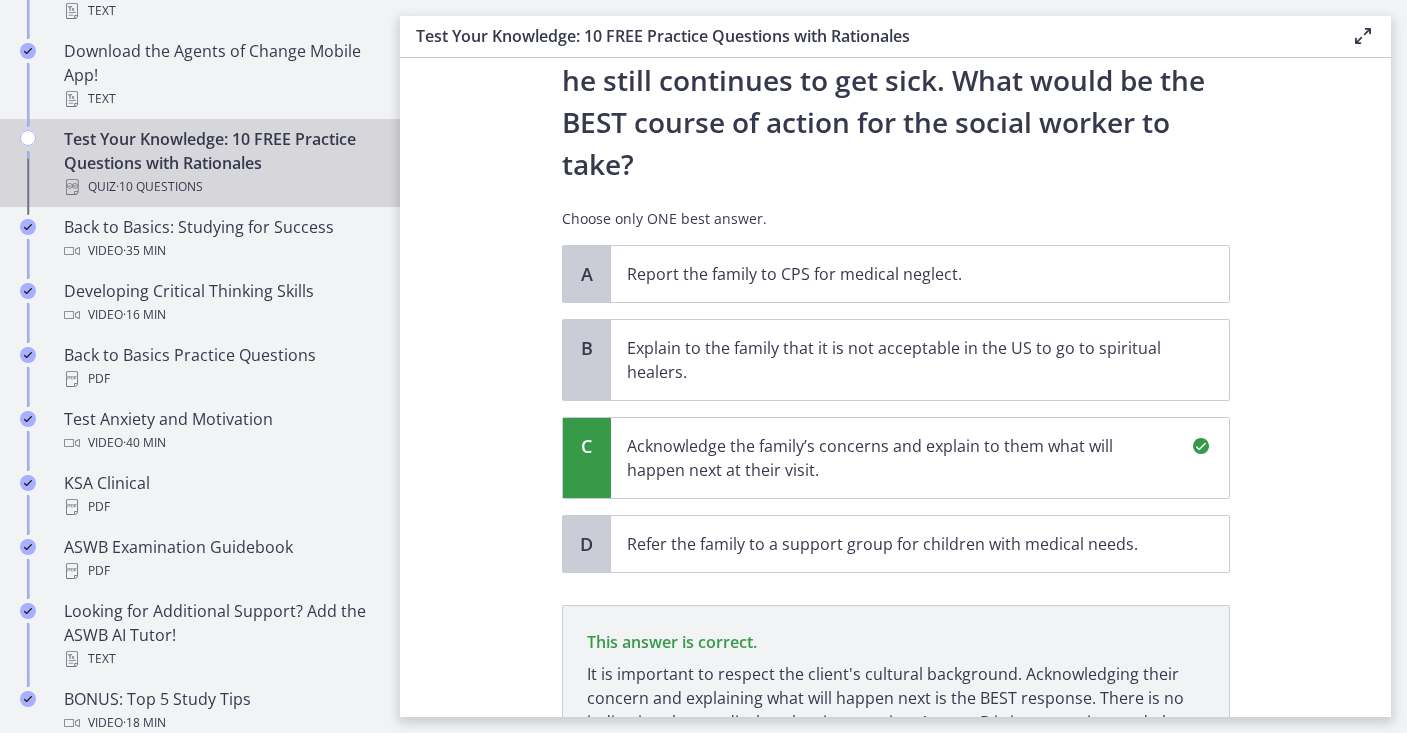 scroll, scrollTop: 633, scrollLeft: 0, axis: vertical 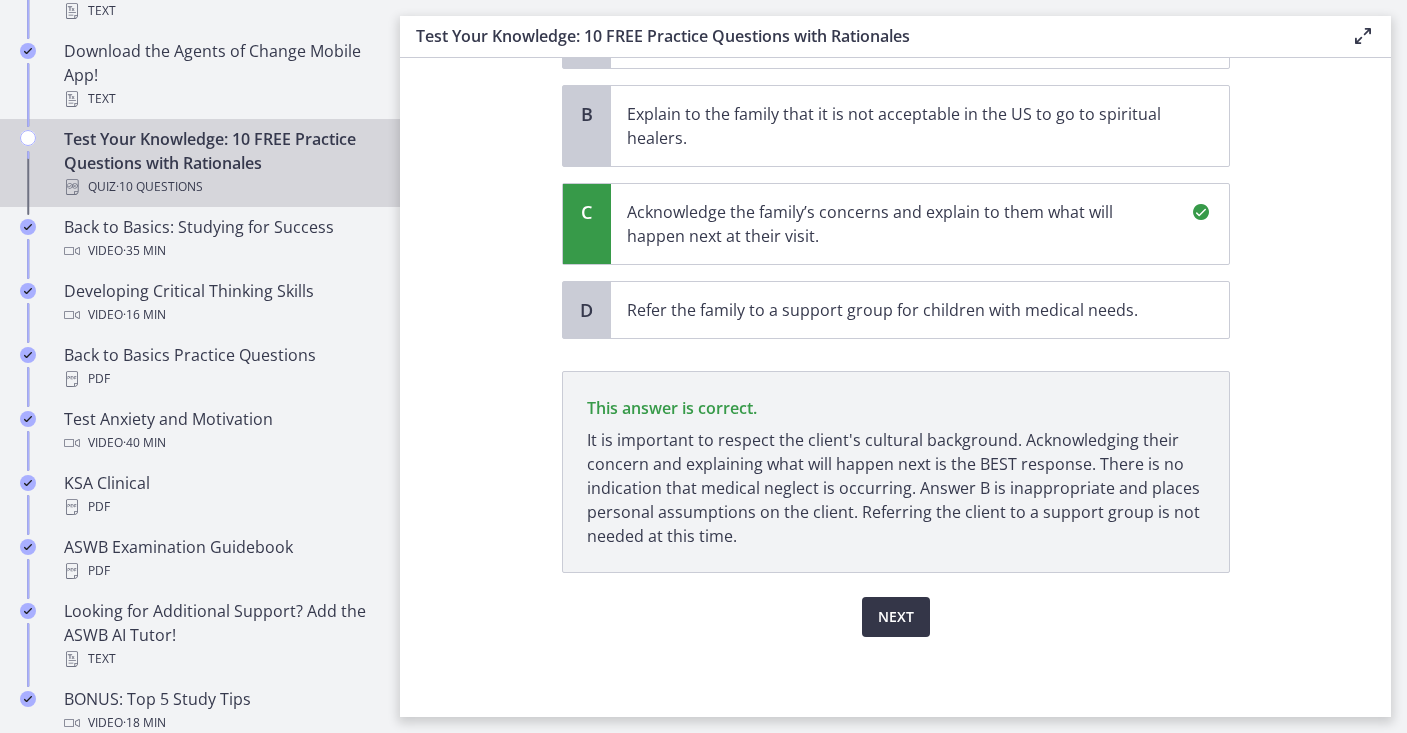 click on "Next" at bounding box center [896, 617] 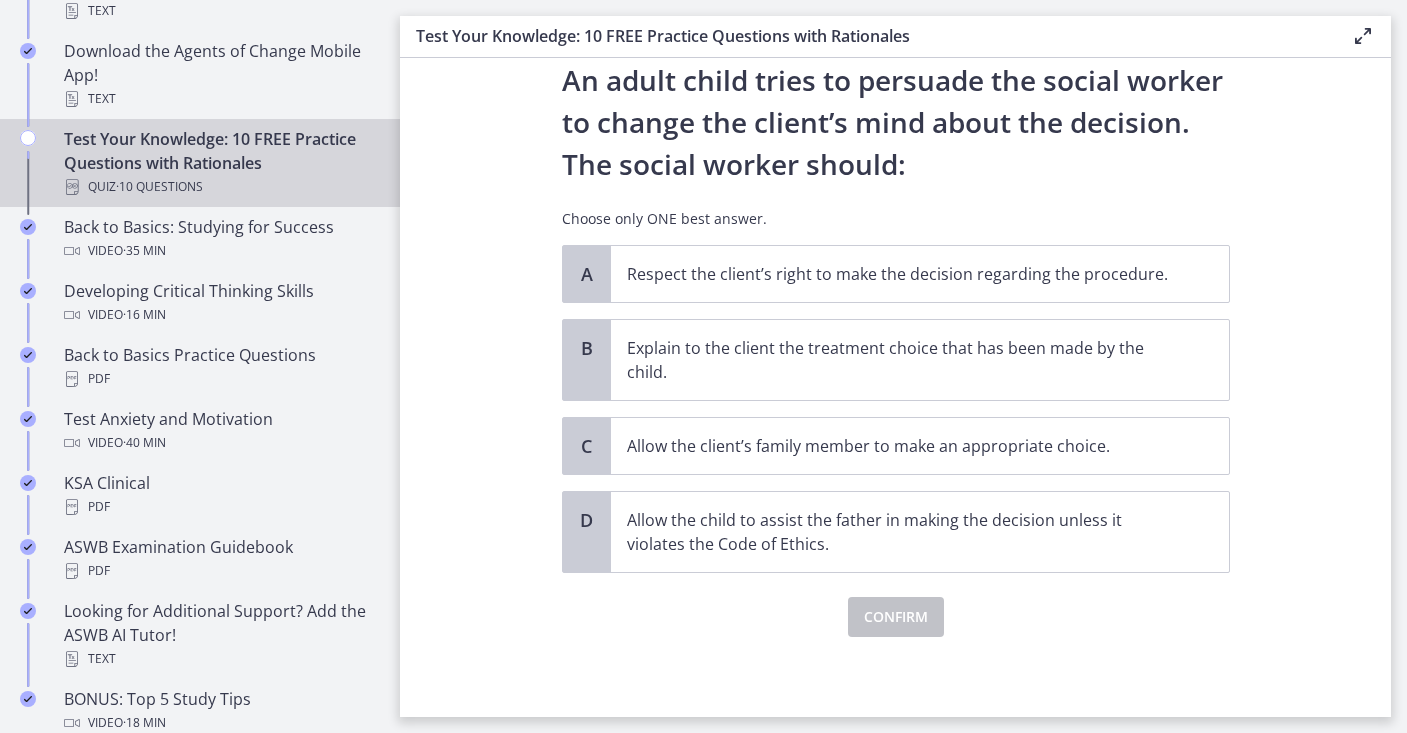 scroll, scrollTop: 231, scrollLeft: 0, axis: vertical 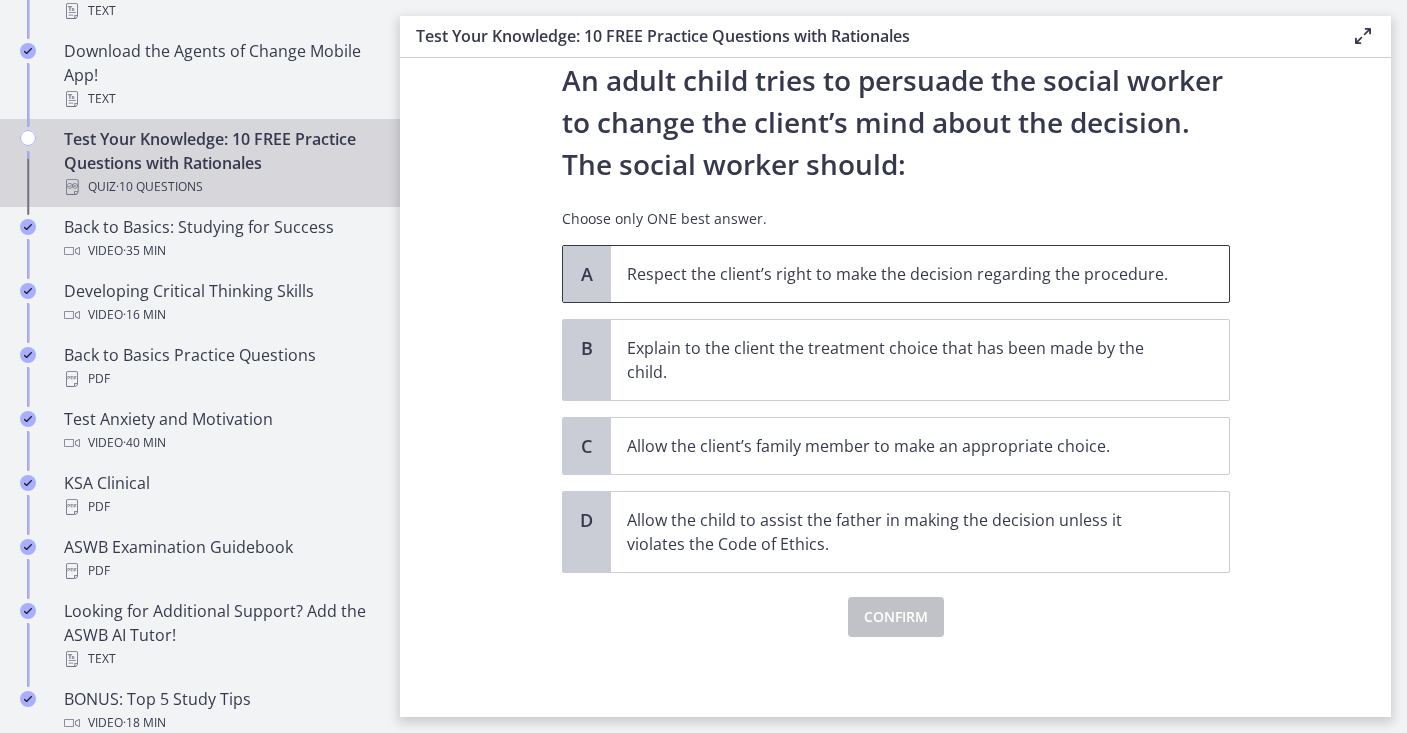 click on "Respect the client’s right to make the decision regarding the procedure." at bounding box center [900, 274] 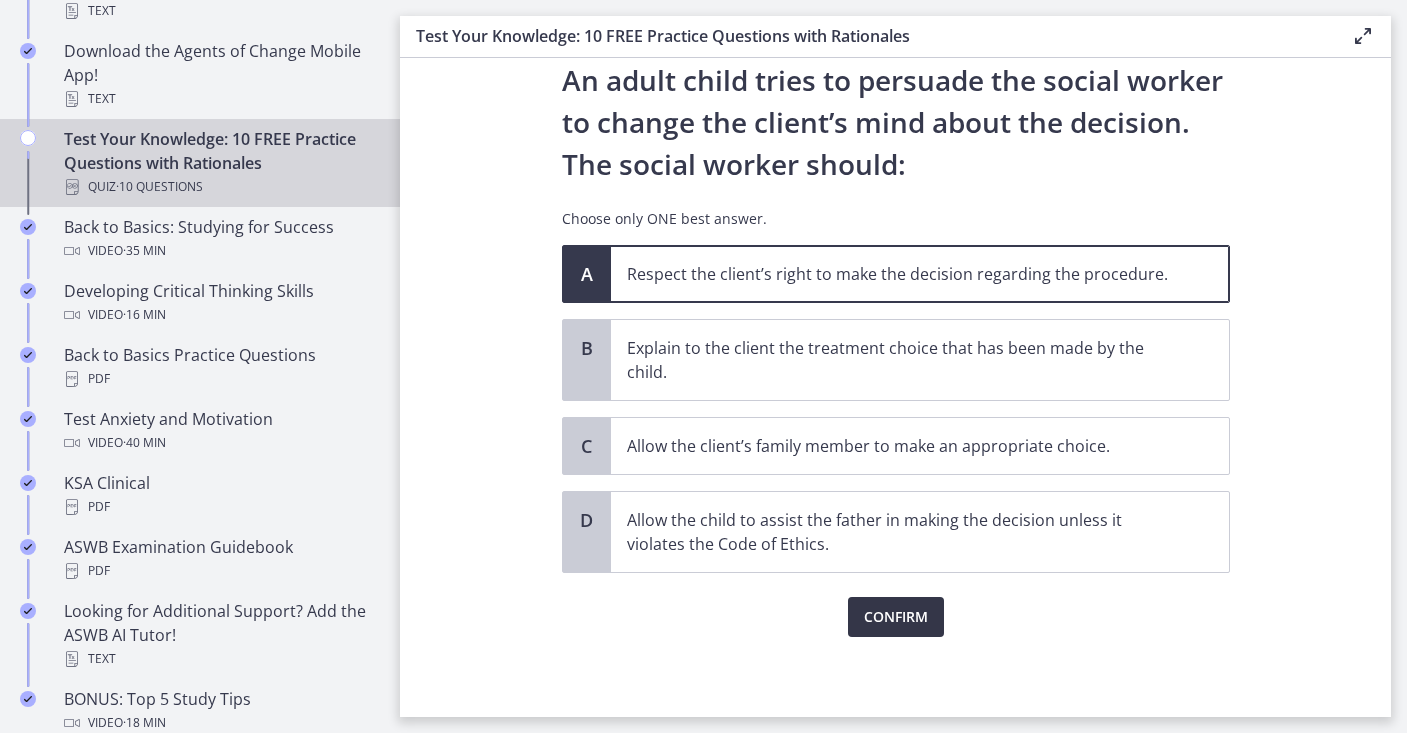 click on "Confirm" at bounding box center [896, 617] 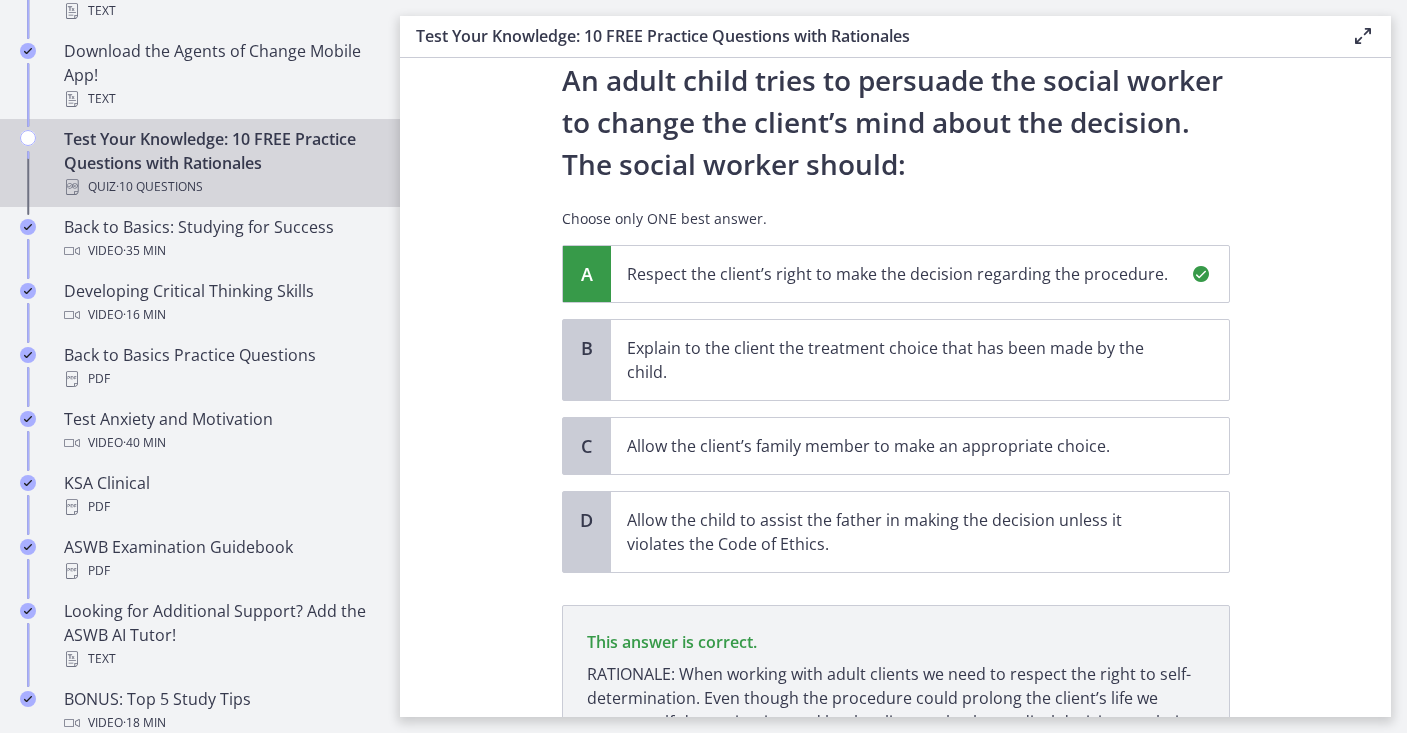 scroll, scrollTop: 441, scrollLeft: 0, axis: vertical 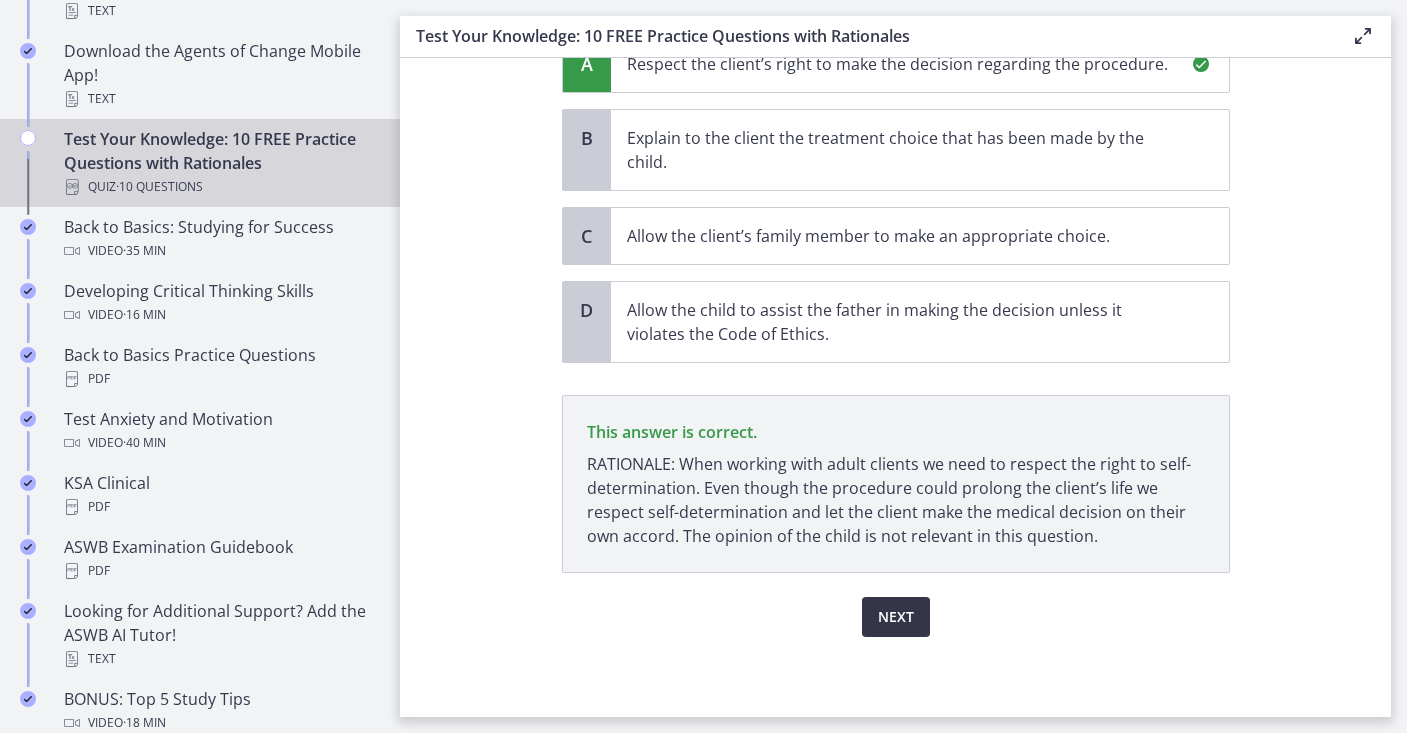 click on "Next" at bounding box center (896, 617) 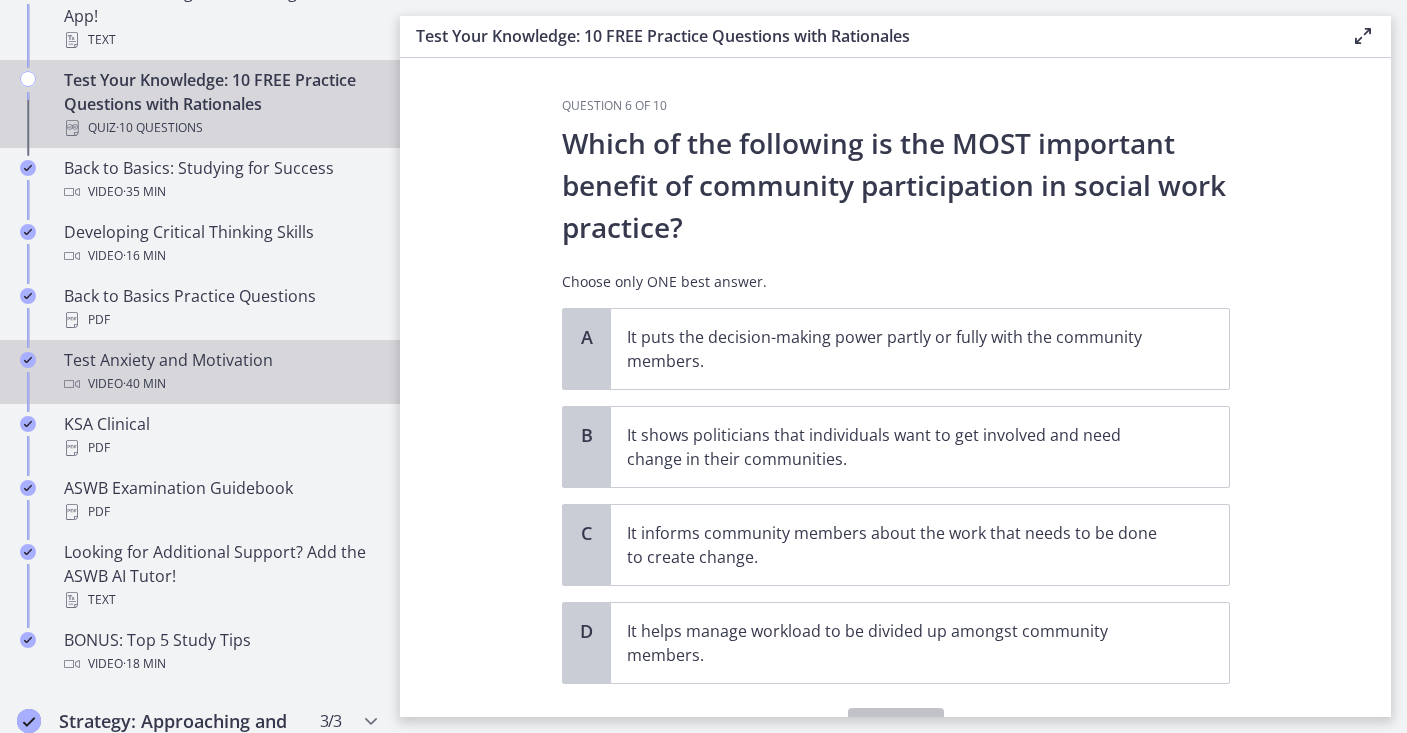 scroll, scrollTop: 634, scrollLeft: 0, axis: vertical 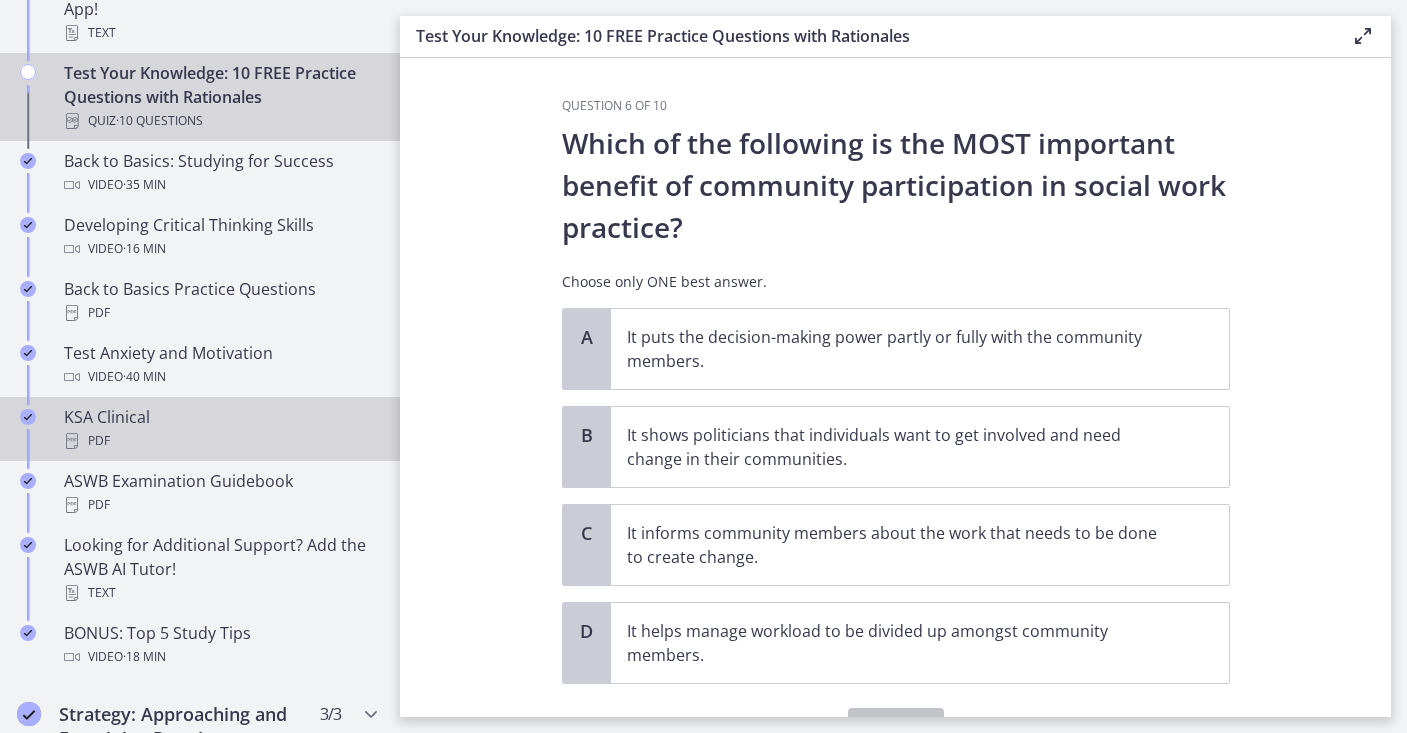 click on "KSA Clinical
PDF" at bounding box center (220, 429) 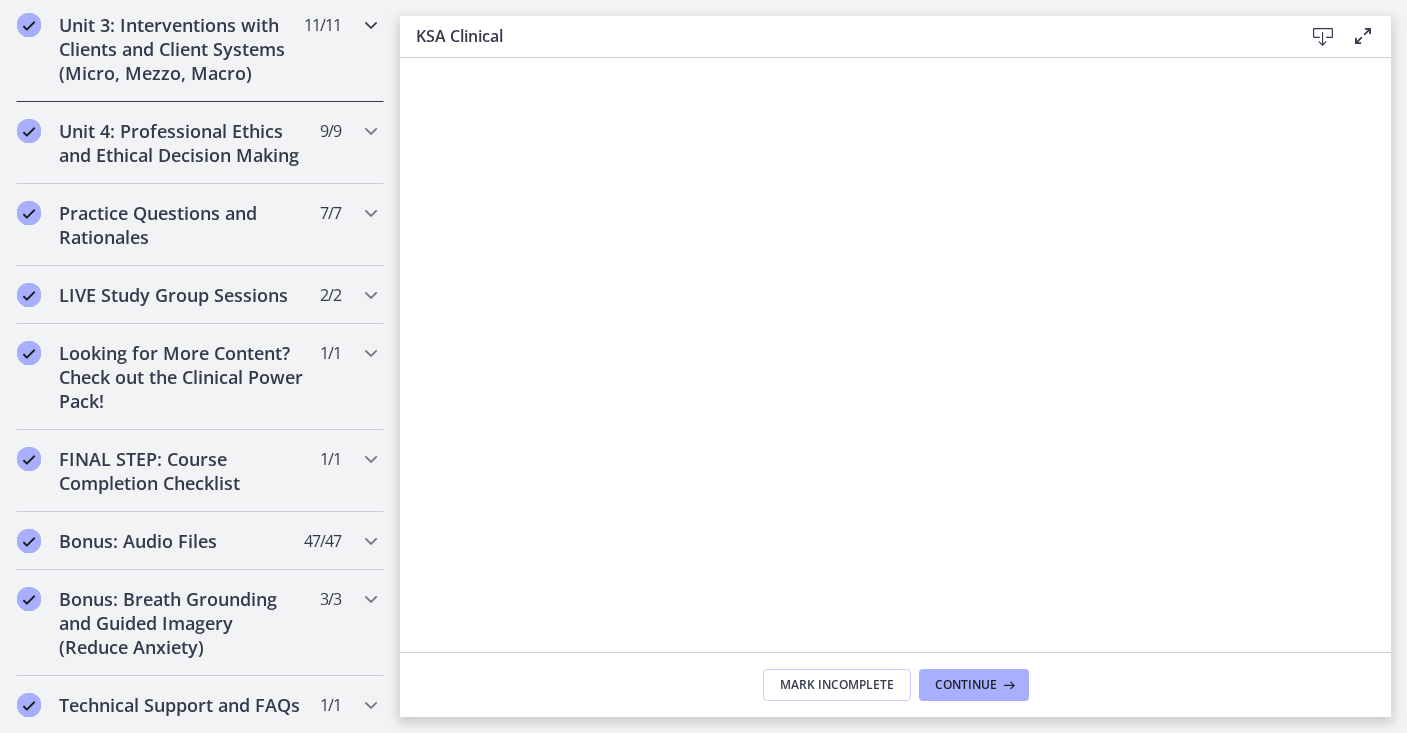 scroll, scrollTop: 1648, scrollLeft: 0, axis: vertical 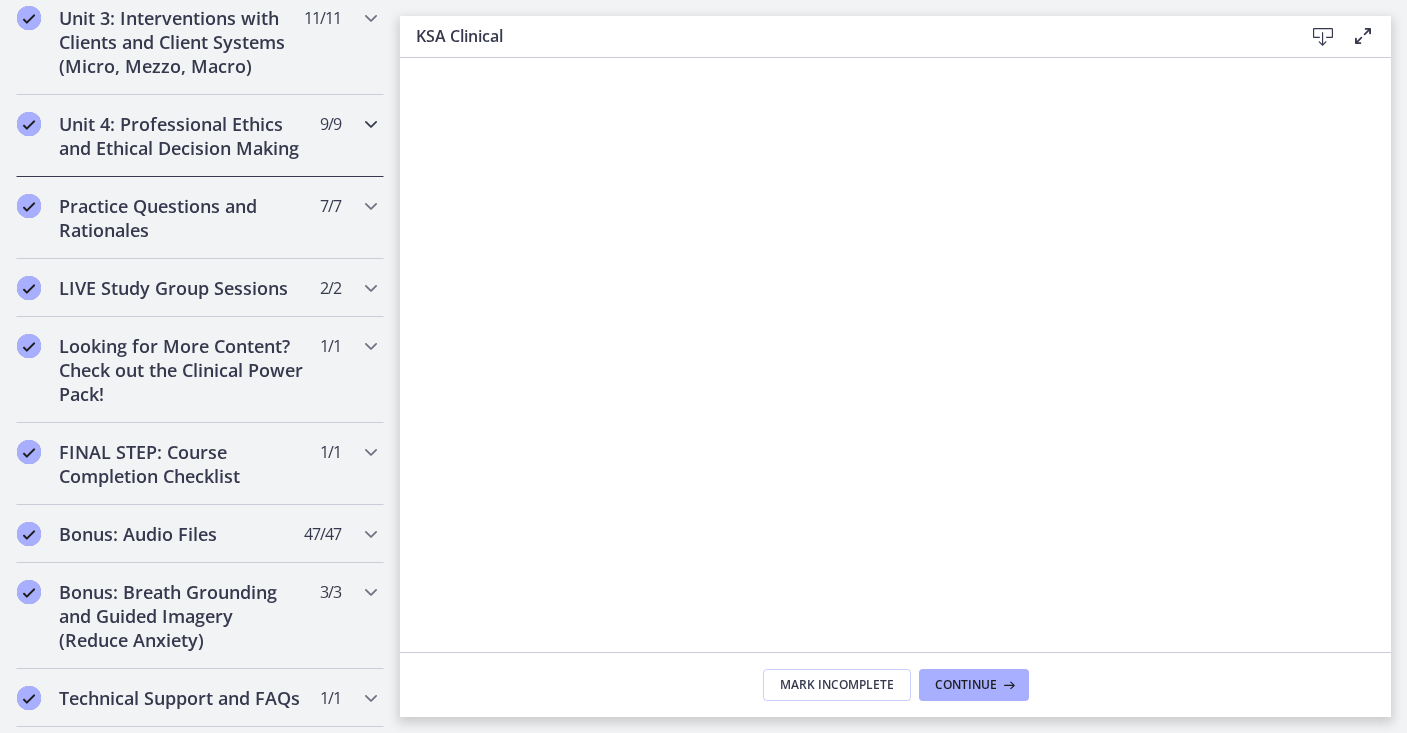 click on "Unit 4: Professional Ethics and Ethical Decision Making" at bounding box center [181, 136] 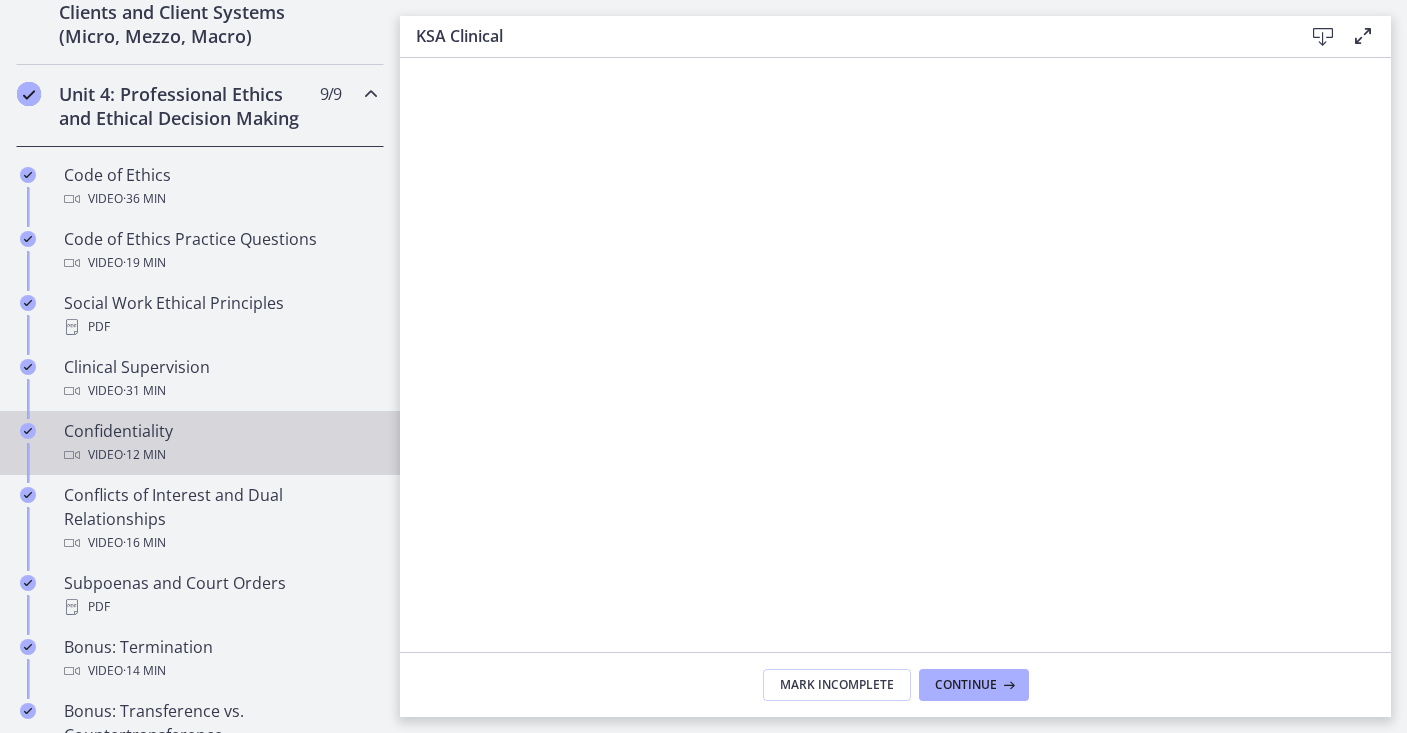 scroll, scrollTop: 879, scrollLeft: 0, axis: vertical 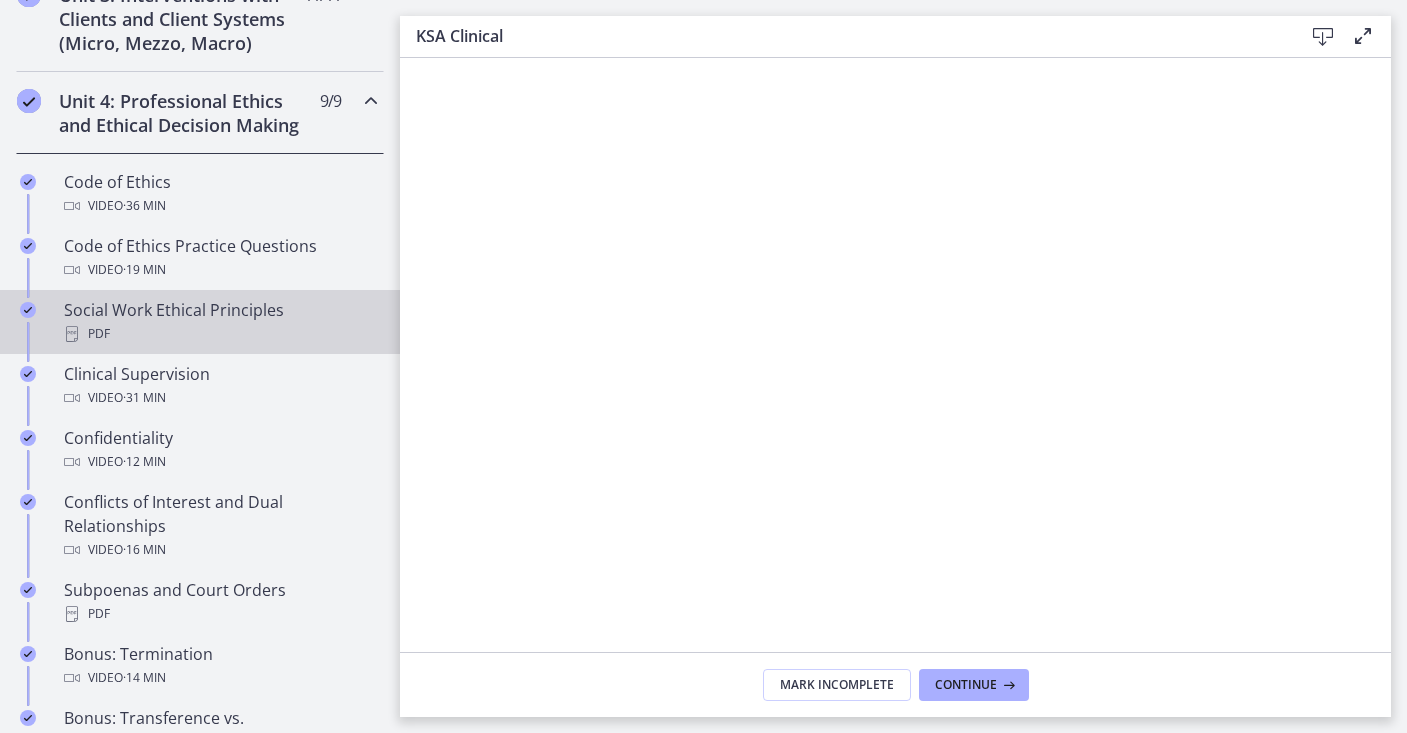 click on "Social Work Ethical Principles
PDF" at bounding box center [220, 322] 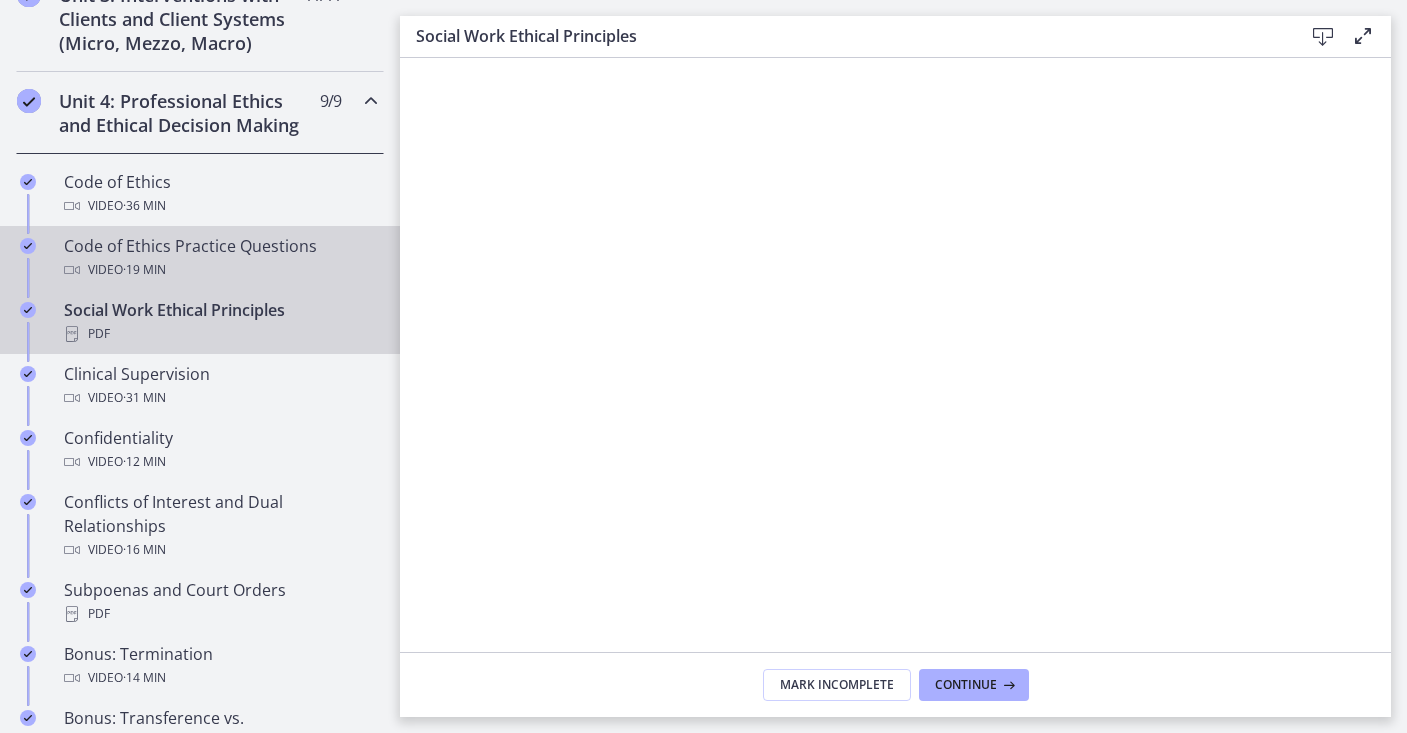 click on "Code of Ethics Practice Questions
Video
·  19 min" at bounding box center (220, 258) 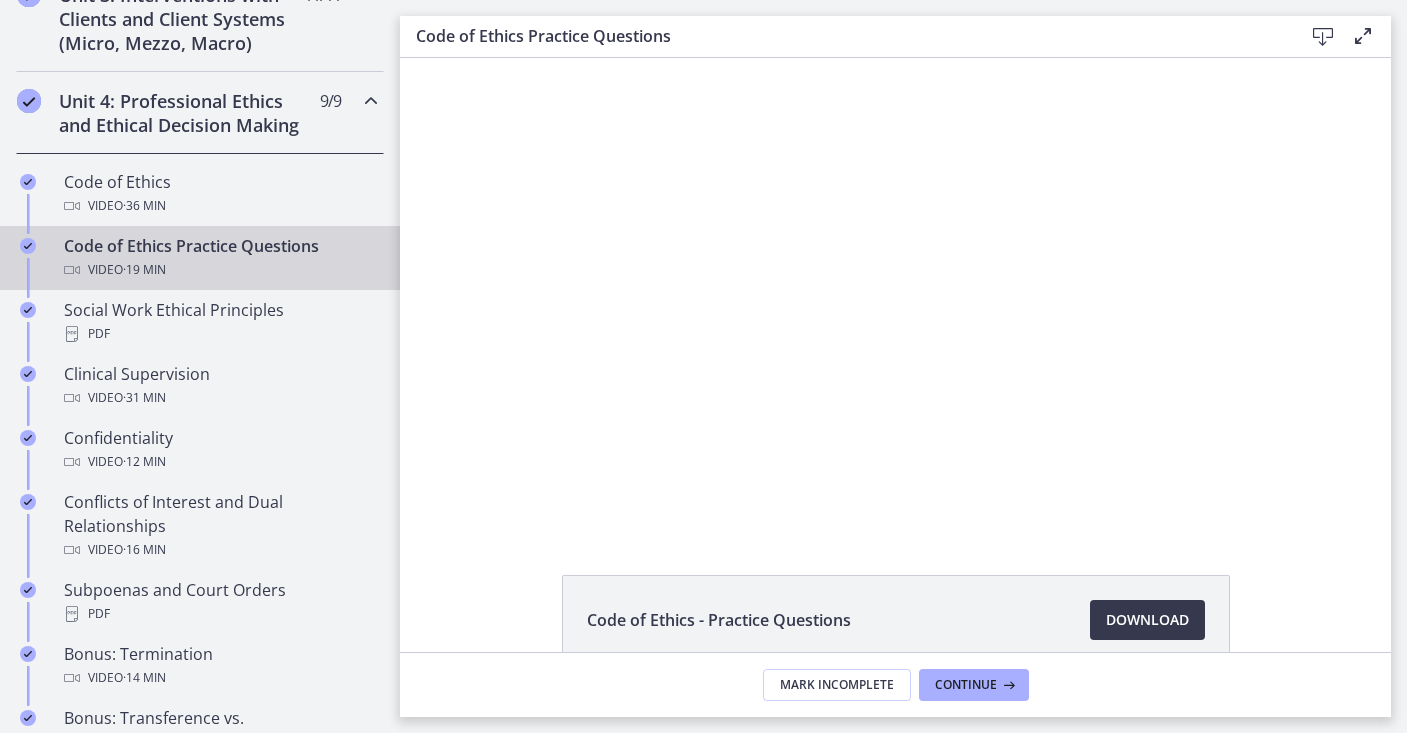 scroll, scrollTop: 0, scrollLeft: 0, axis: both 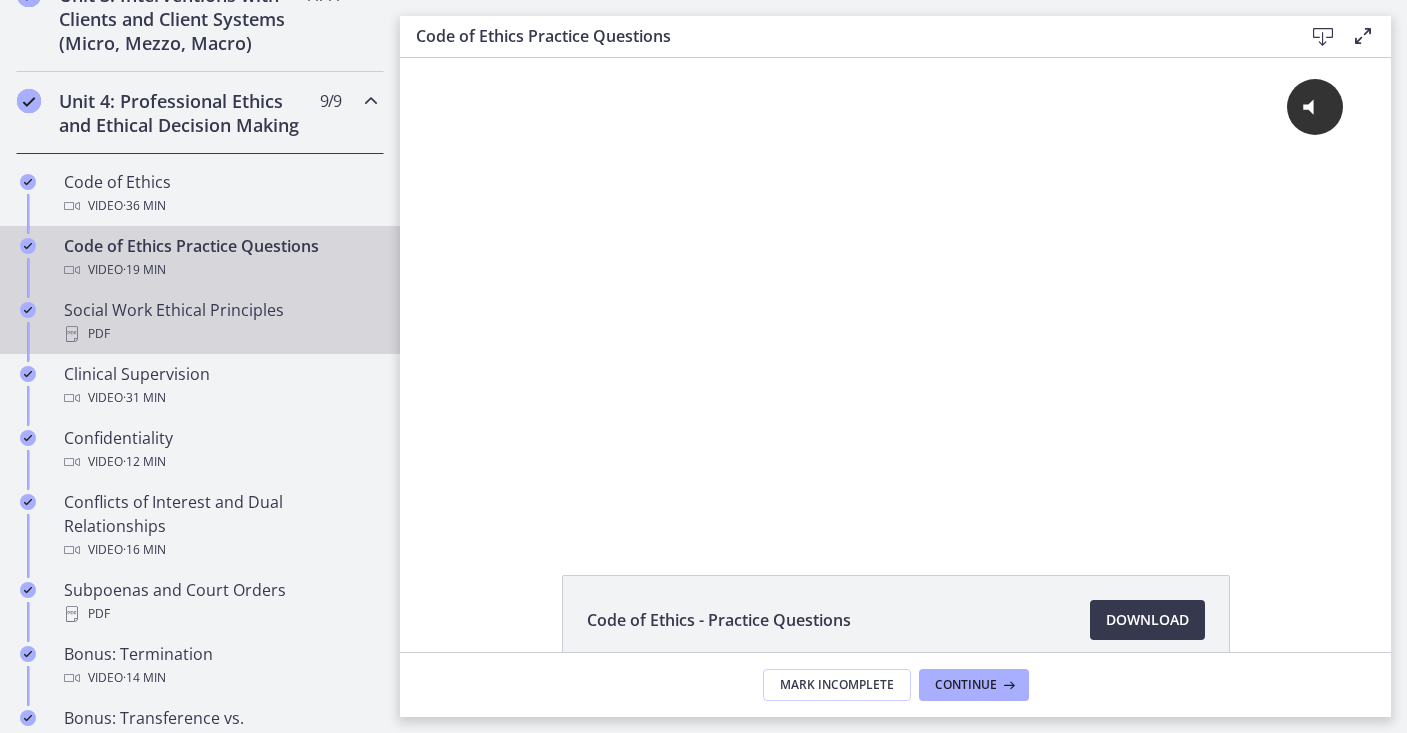 click on "Social Work Ethical Principles
PDF" at bounding box center [220, 322] 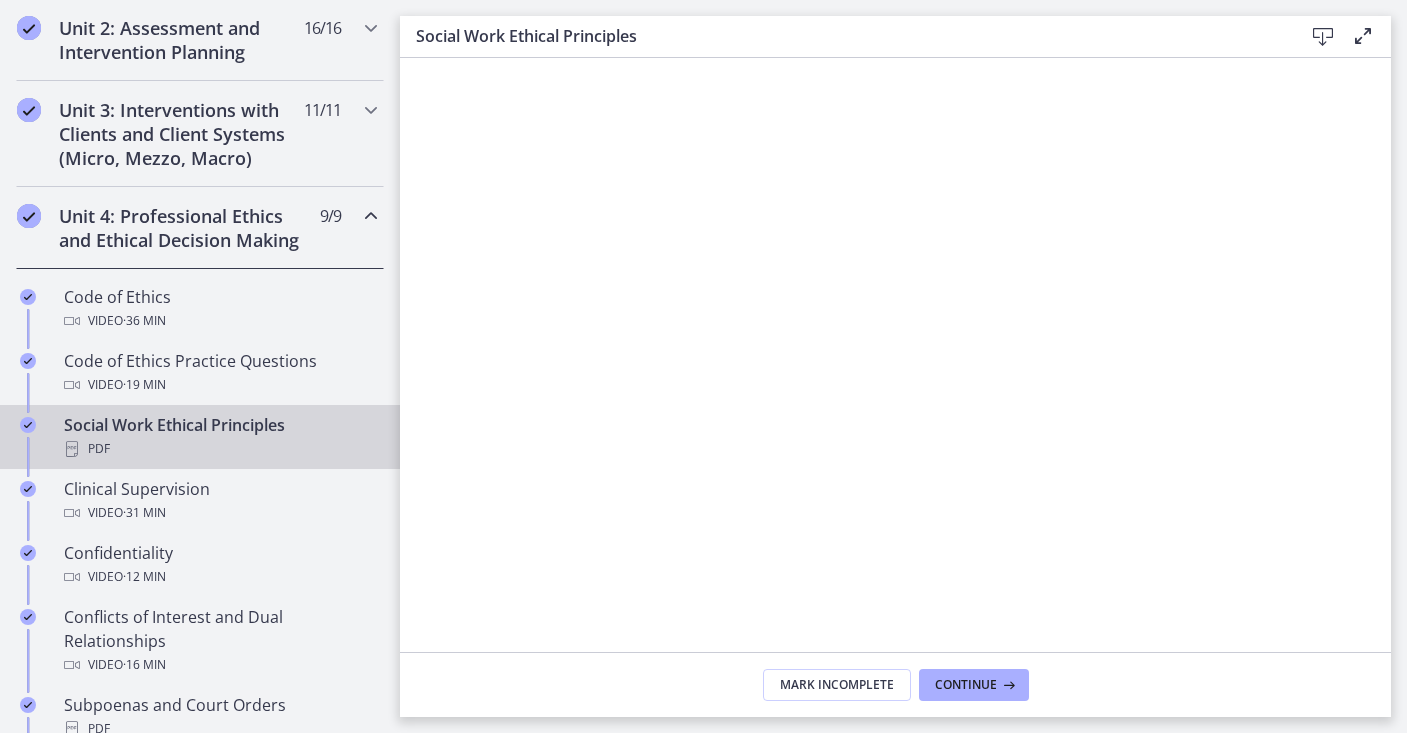 scroll, scrollTop: 761, scrollLeft: 0, axis: vertical 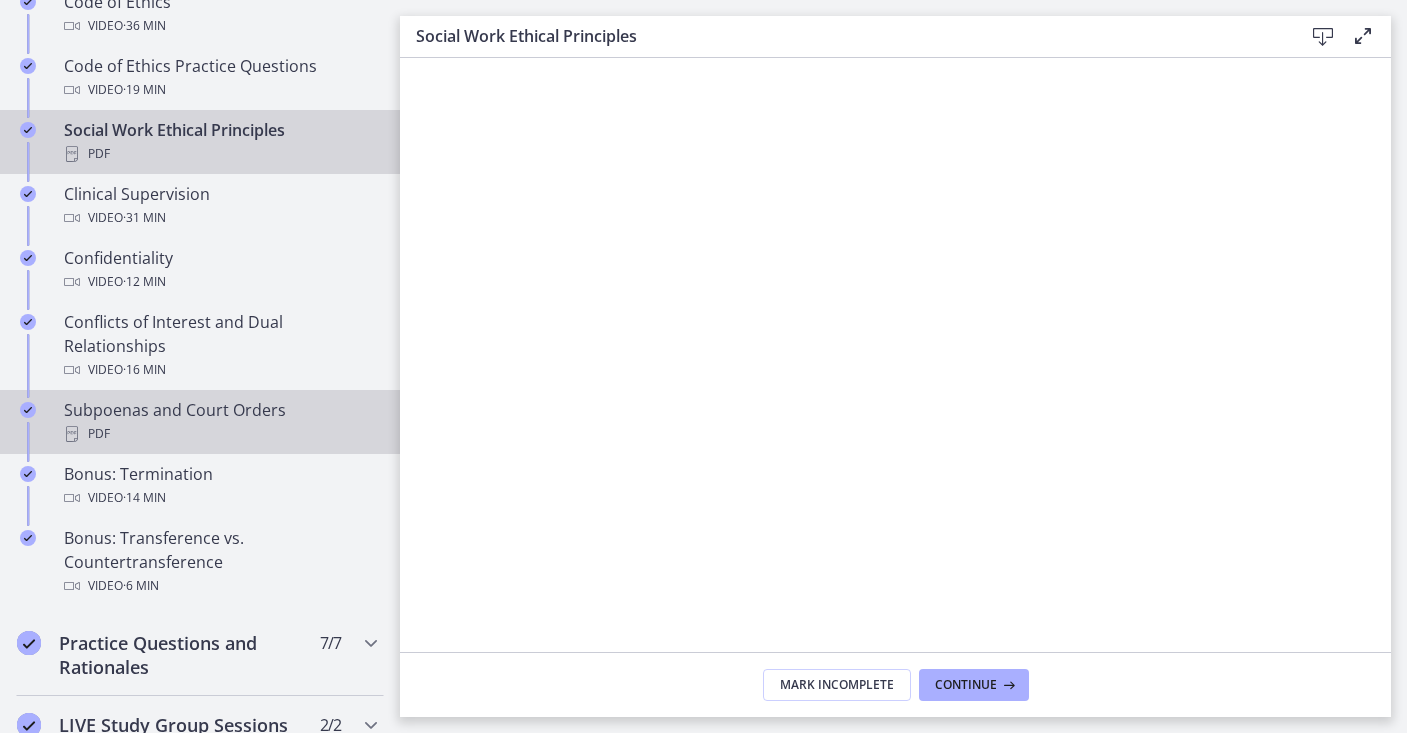 click on "Subpoenas and Court Orders
PDF" at bounding box center (220, 422) 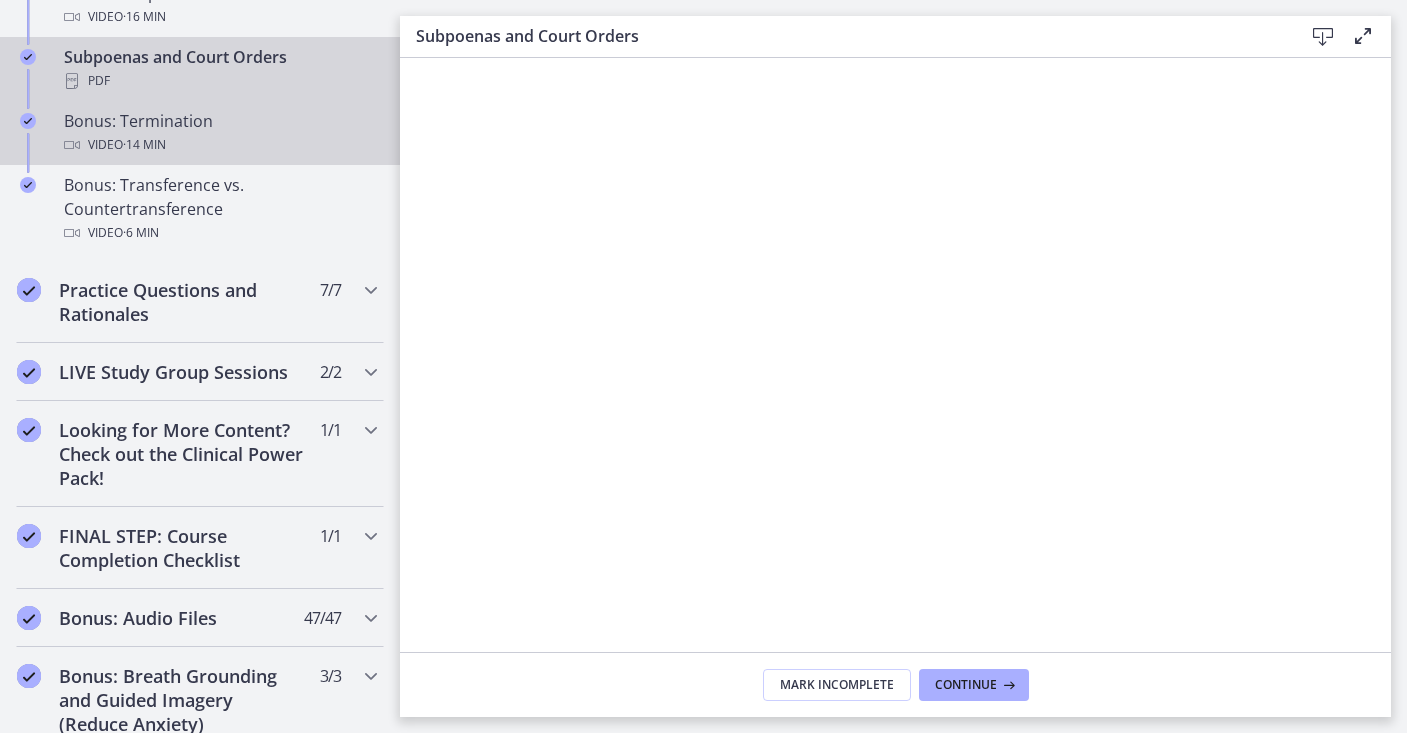 scroll, scrollTop: 1414, scrollLeft: 0, axis: vertical 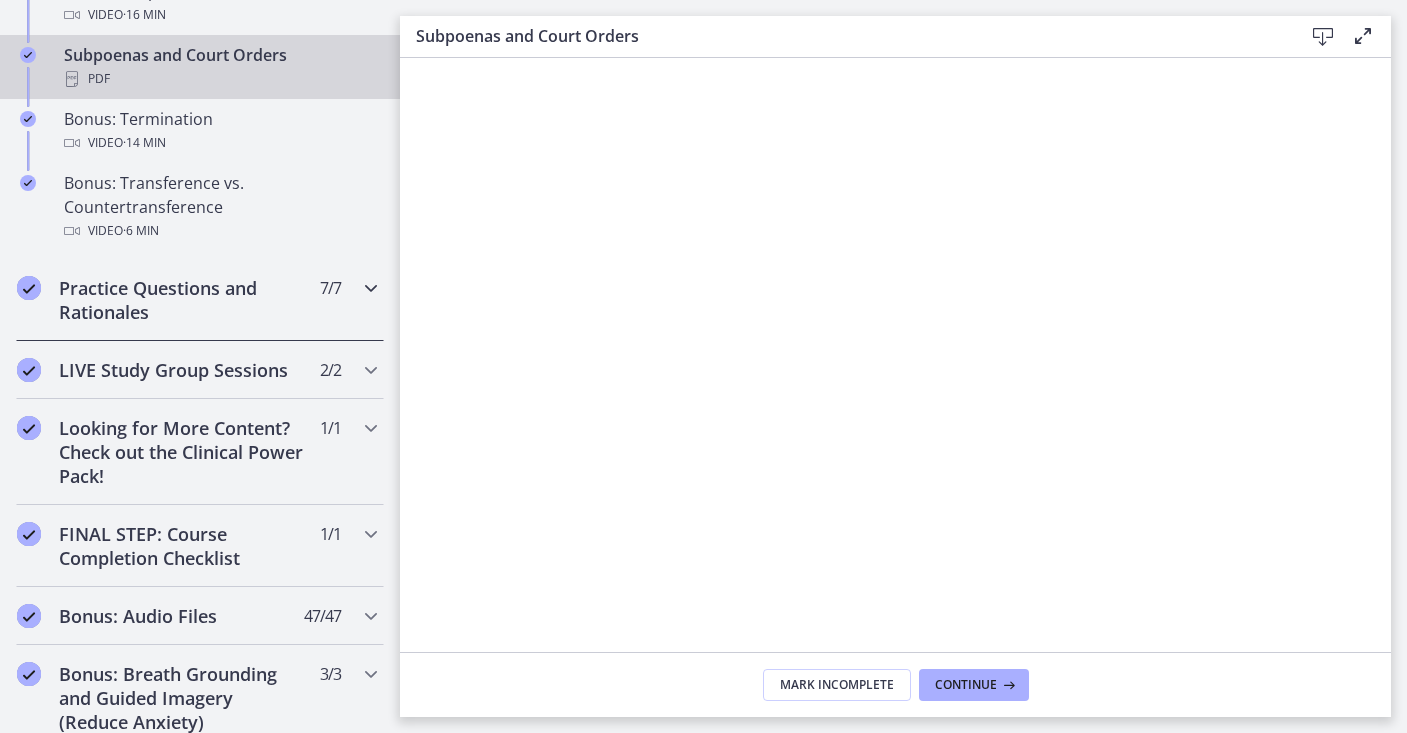 click on "Practice Questions and Rationales" at bounding box center [181, 300] 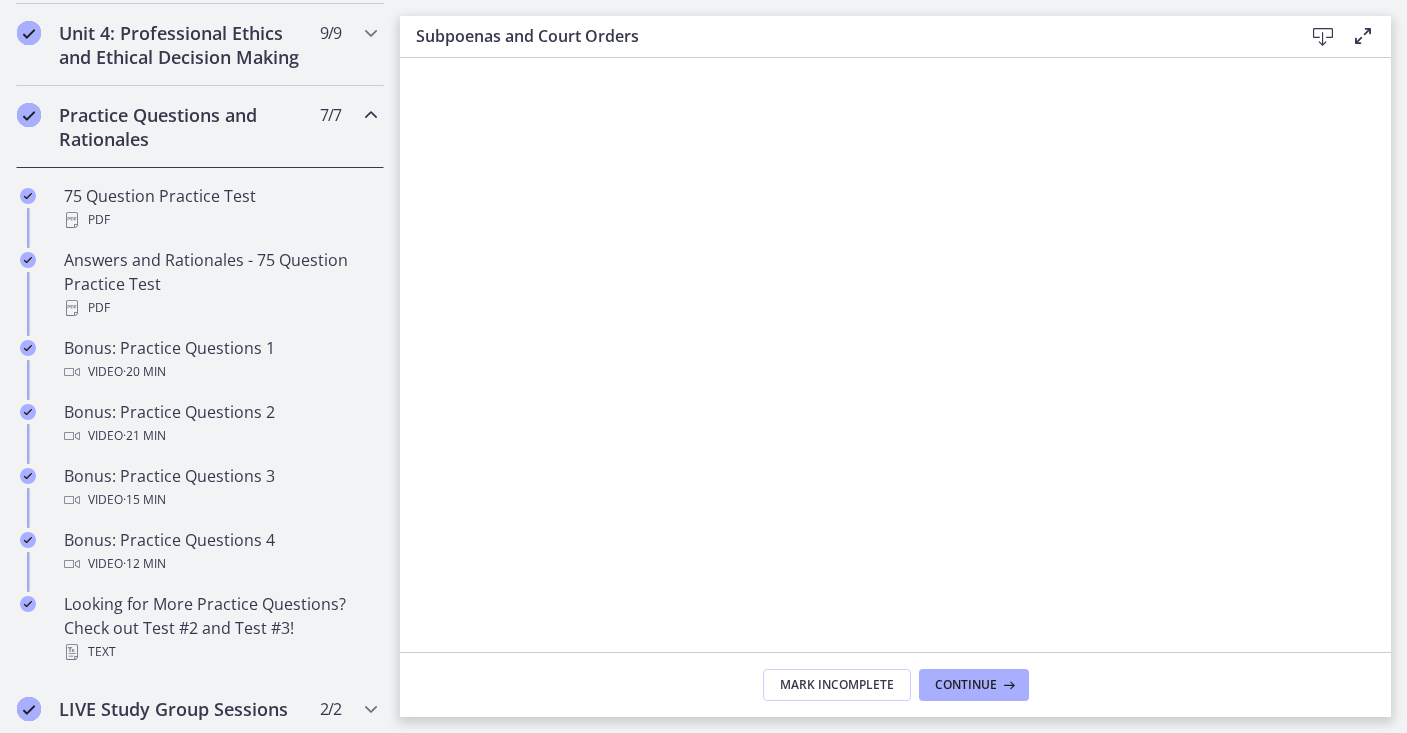 scroll, scrollTop: 945, scrollLeft: 0, axis: vertical 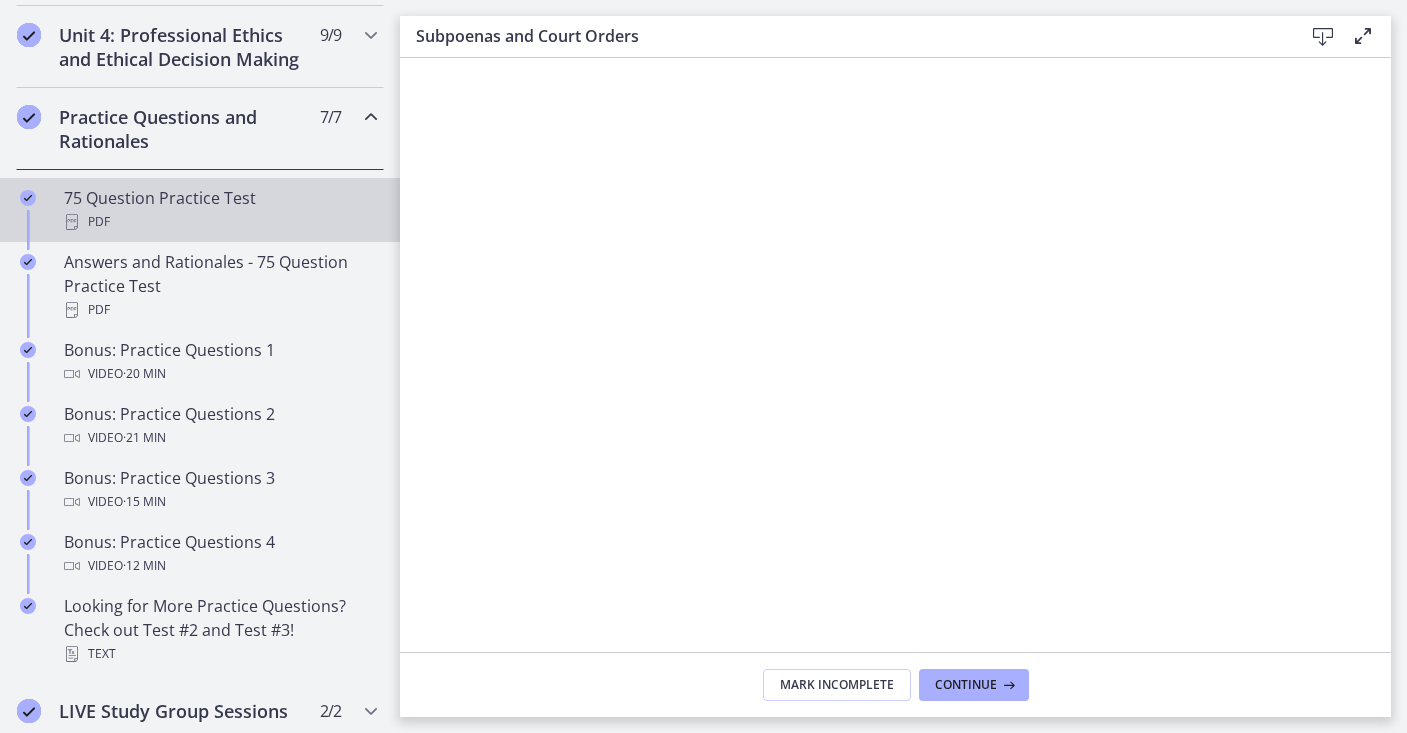 click on "75 Question Practice Test
PDF" at bounding box center [220, 210] 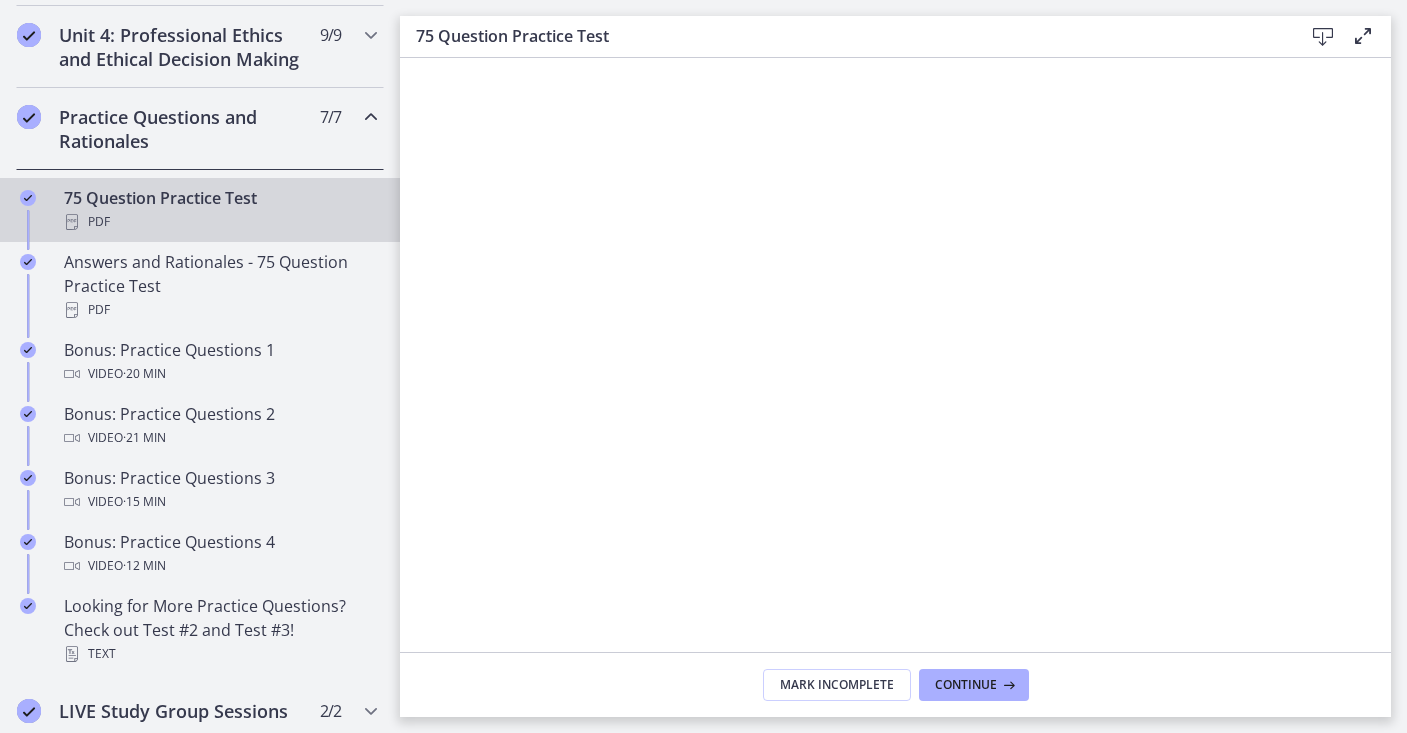 click at bounding box center [1323, 37] 